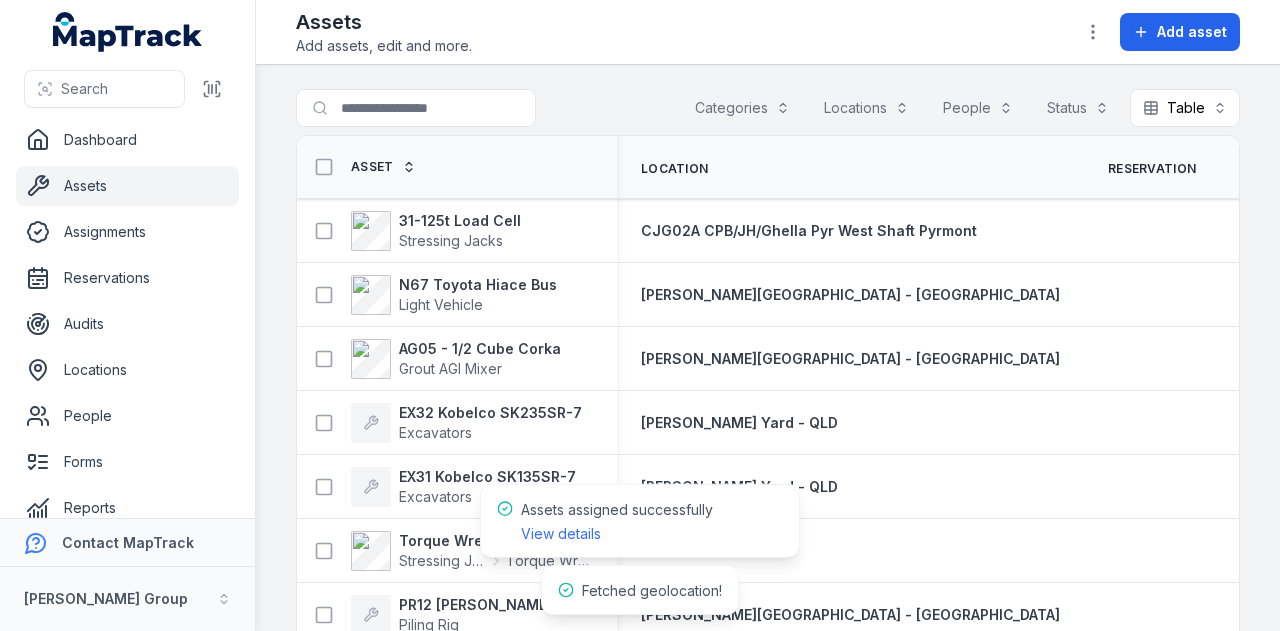 scroll, scrollTop: 0, scrollLeft: 0, axis: both 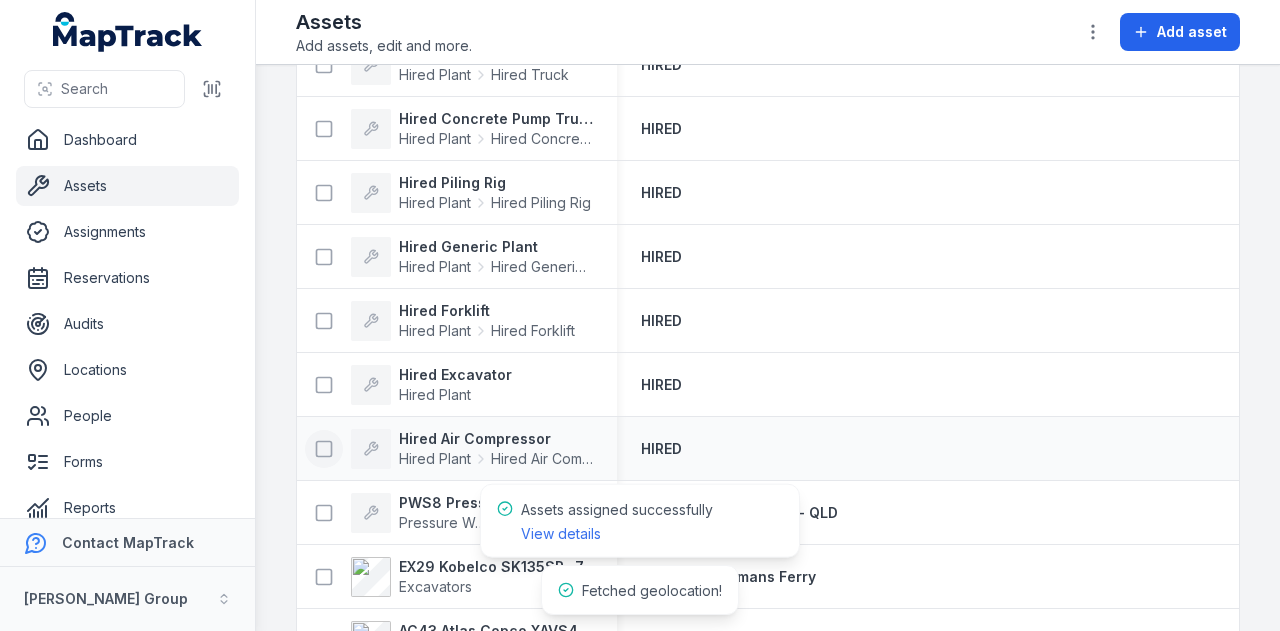 click 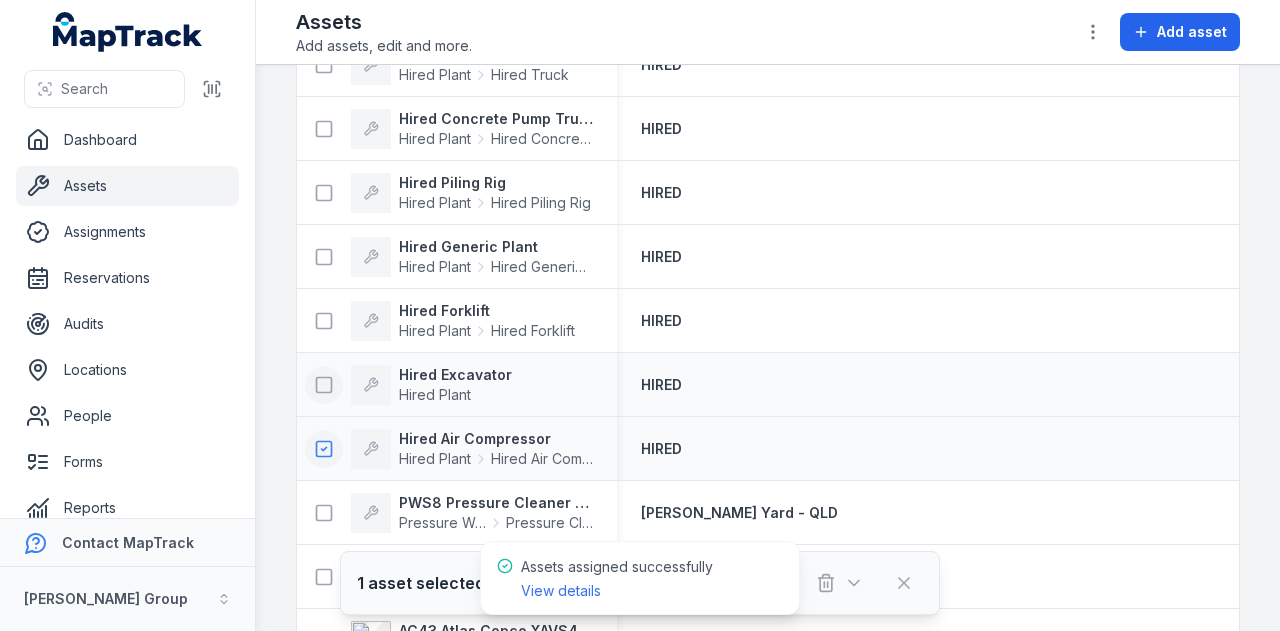 click at bounding box center (324, 385) 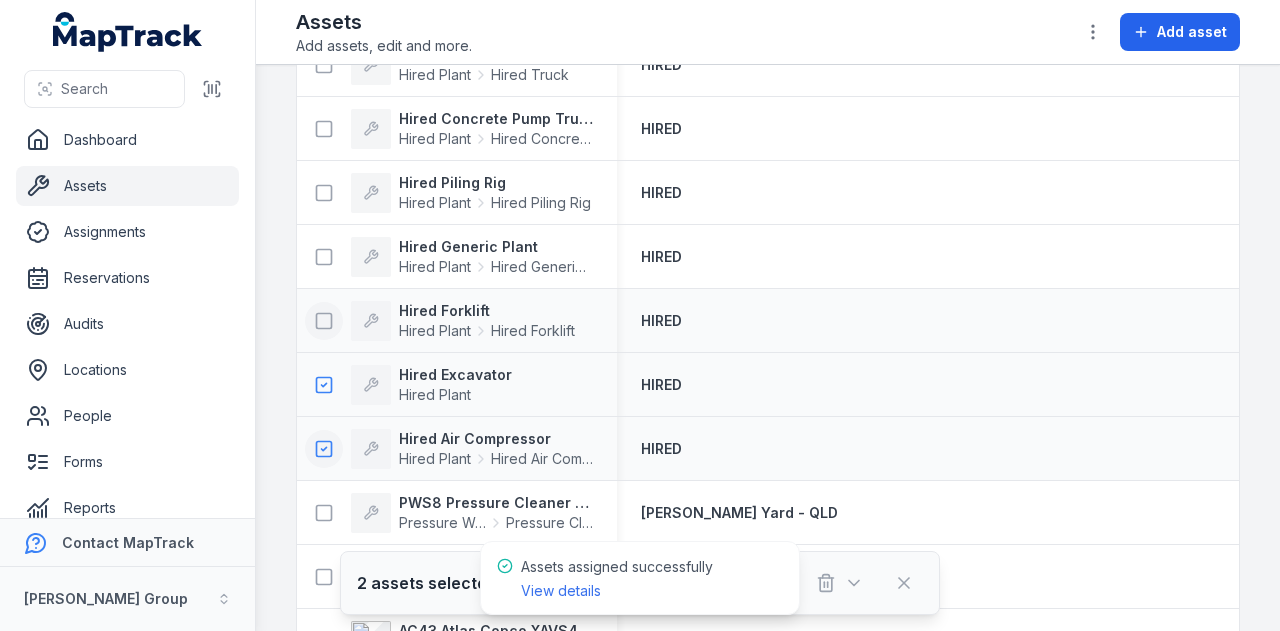 click 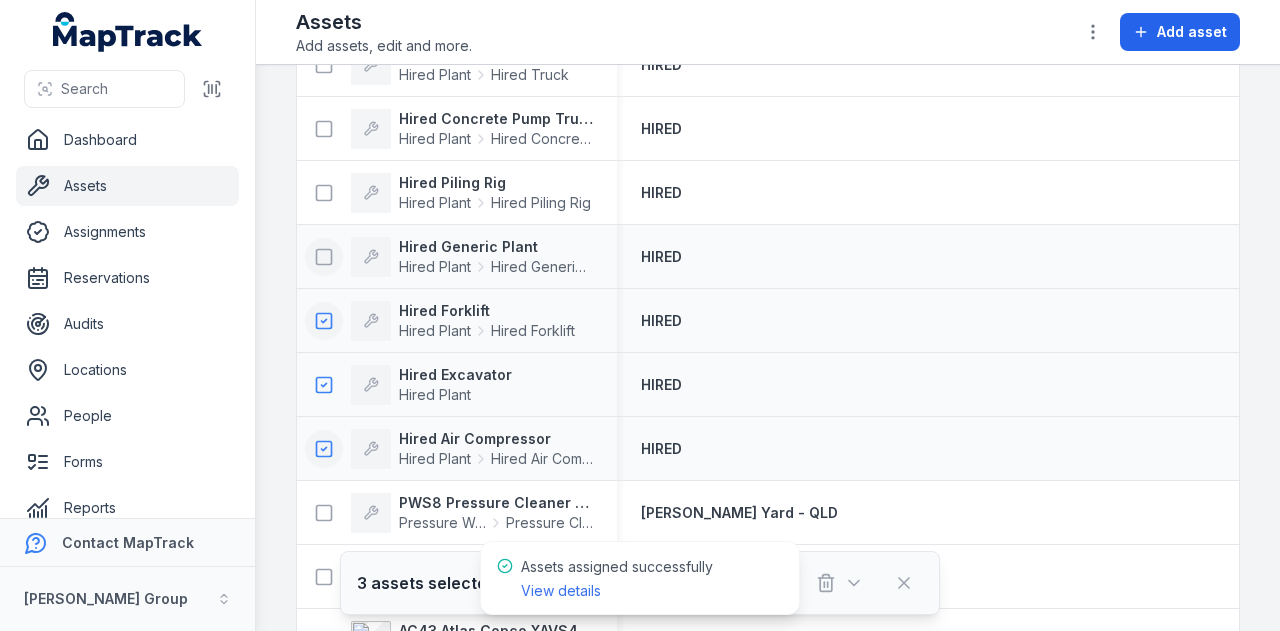 click 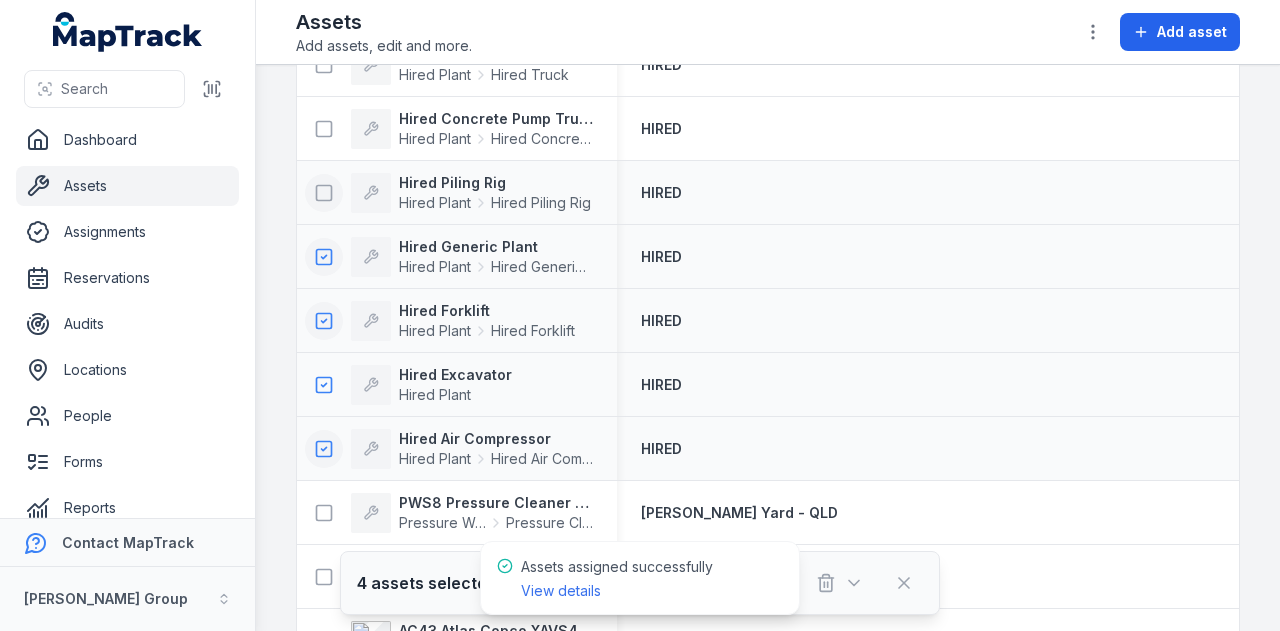 click 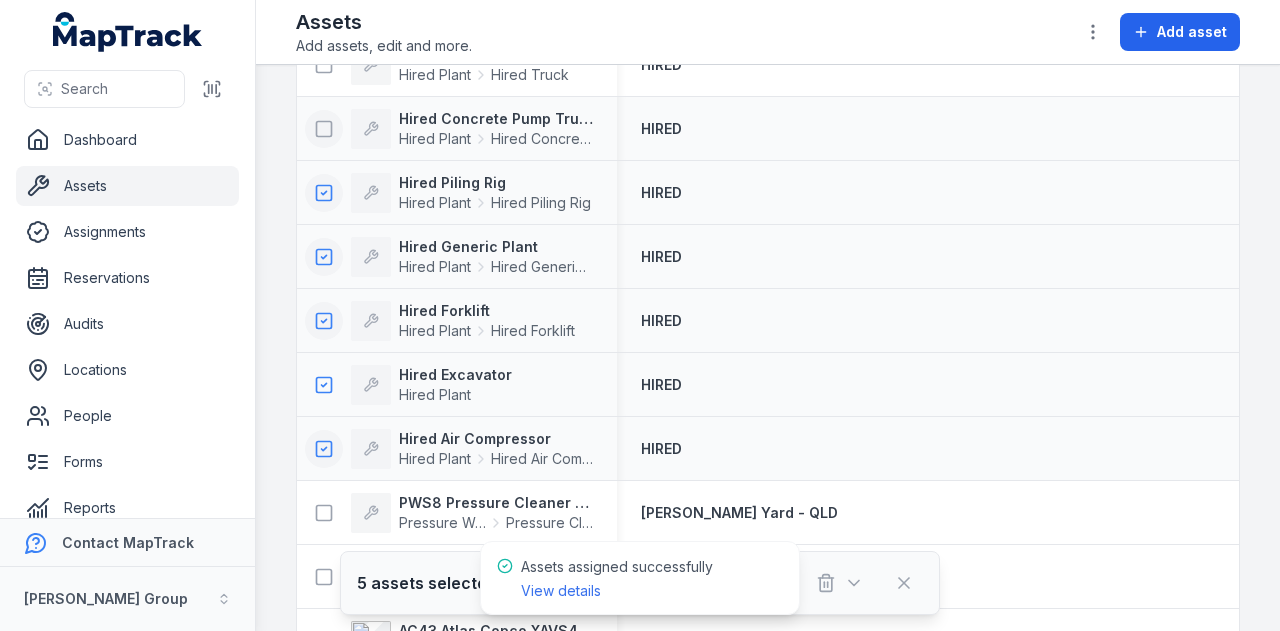 click 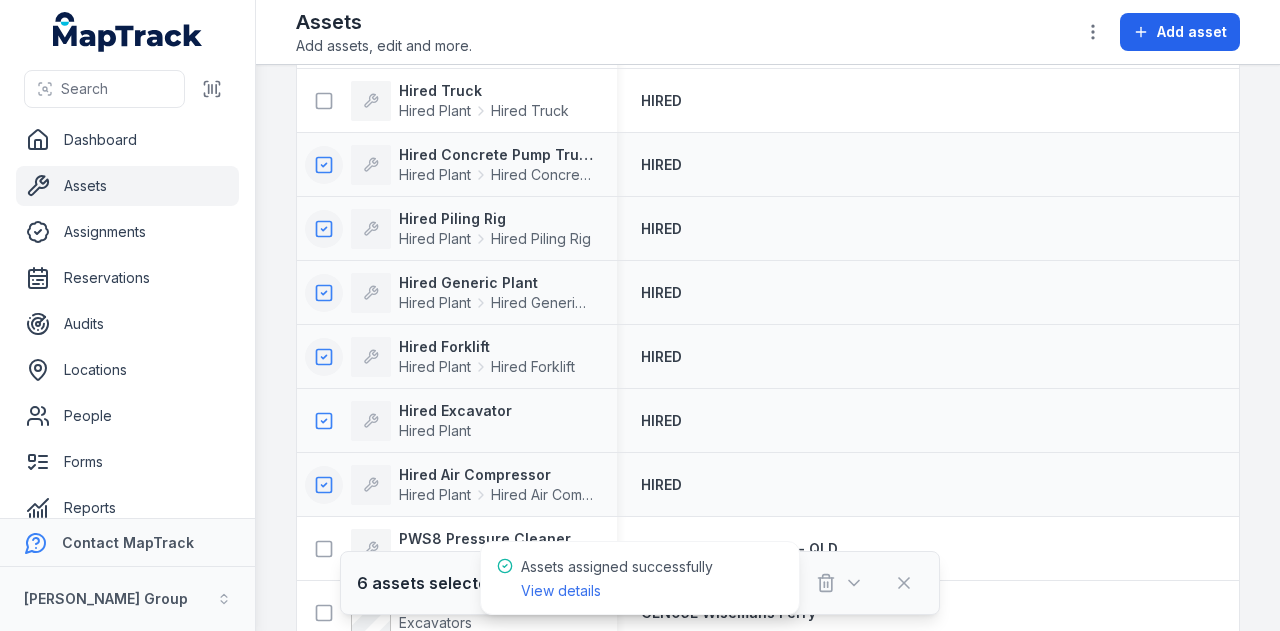 scroll, scrollTop: 768, scrollLeft: 0, axis: vertical 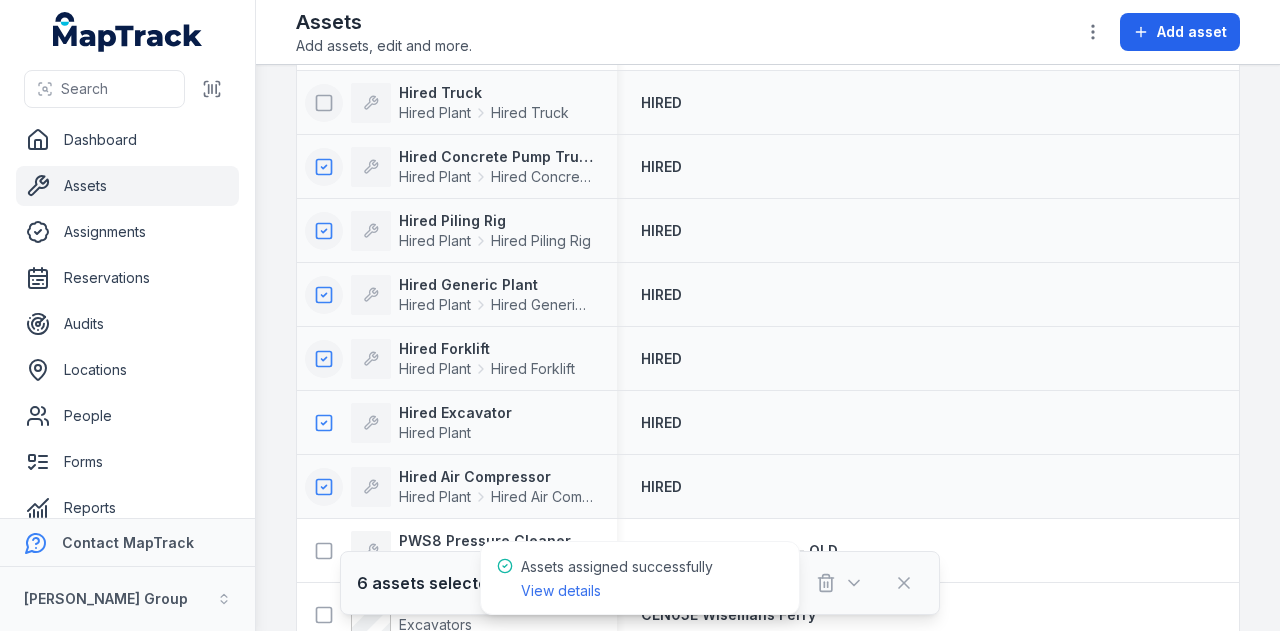 click 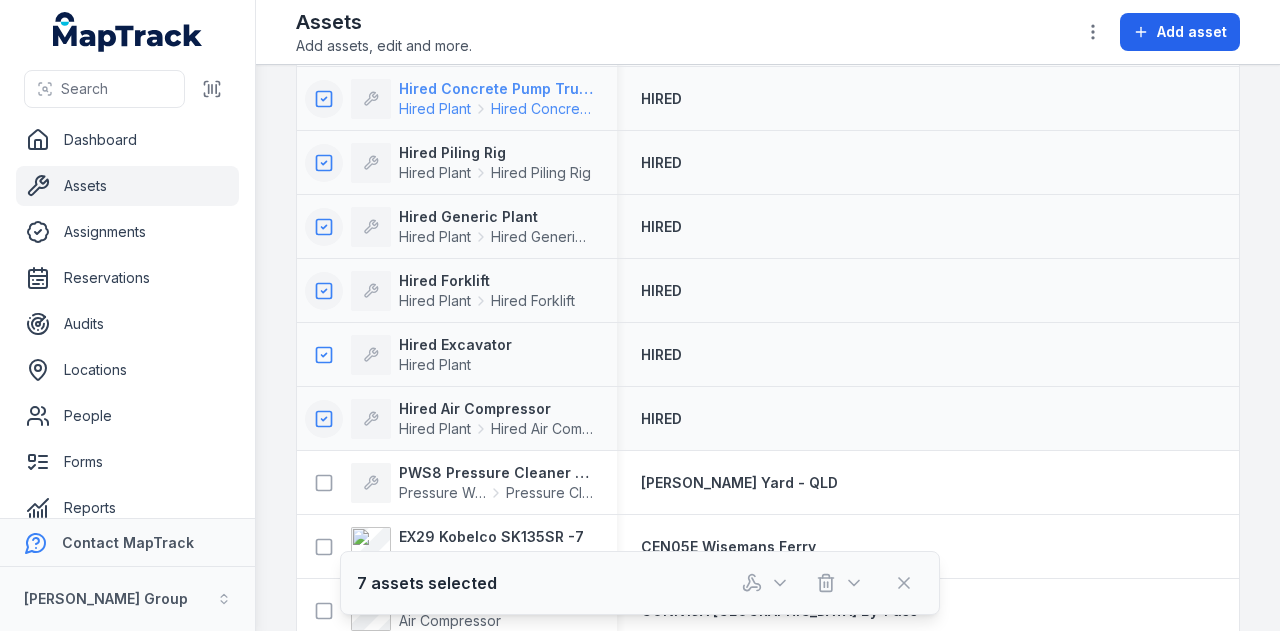scroll, scrollTop: 837, scrollLeft: 0, axis: vertical 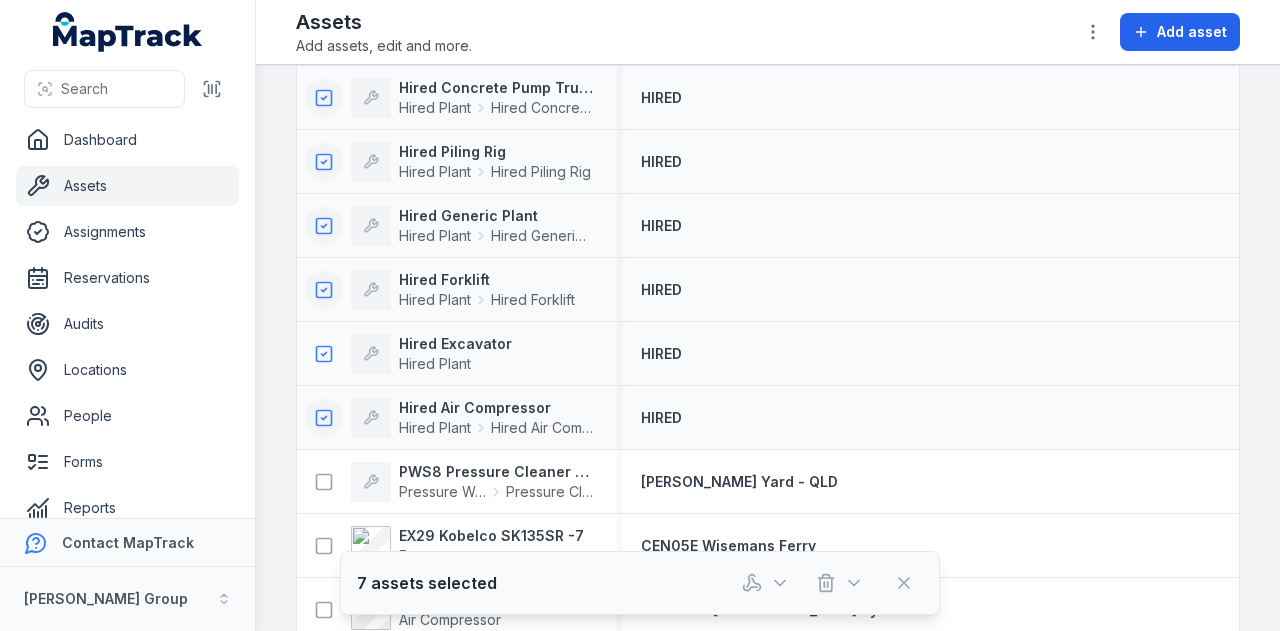 click at bounding box center (803, 583) 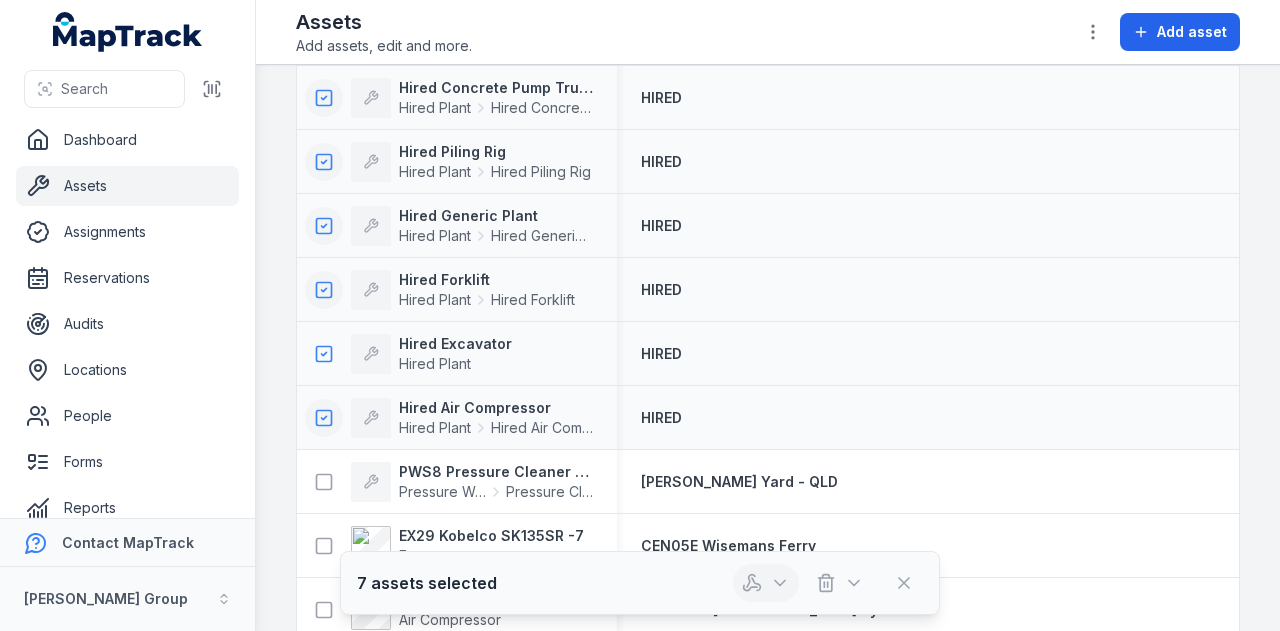 click 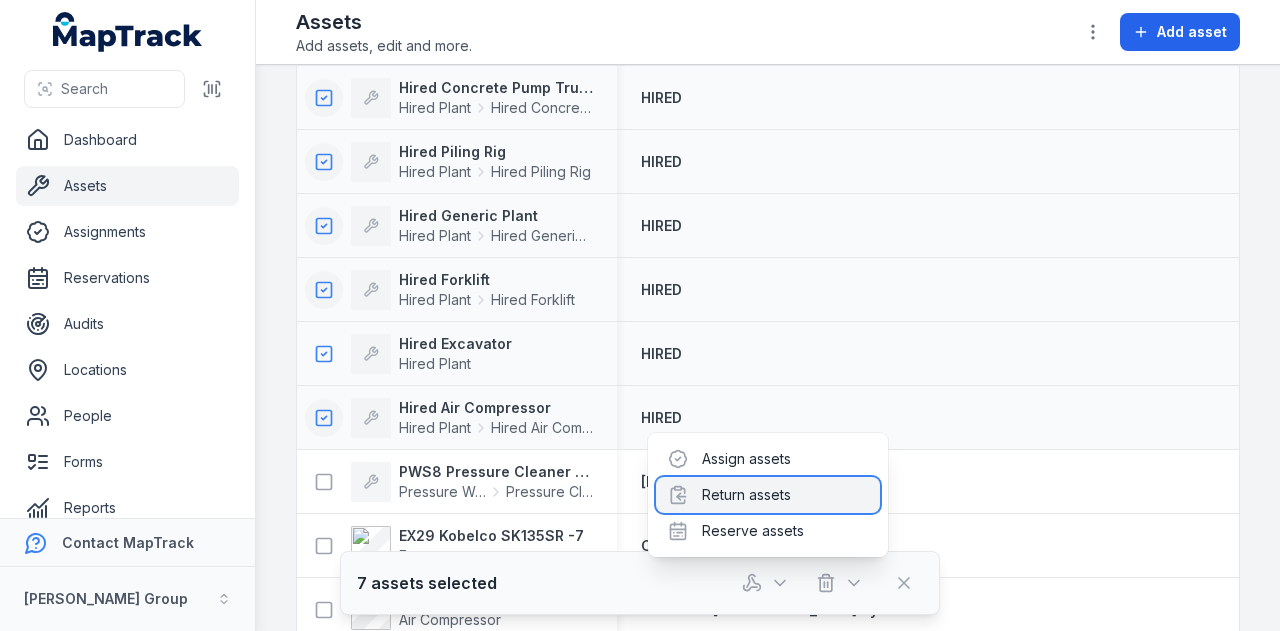 click on "Return assets" at bounding box center [768, 495] 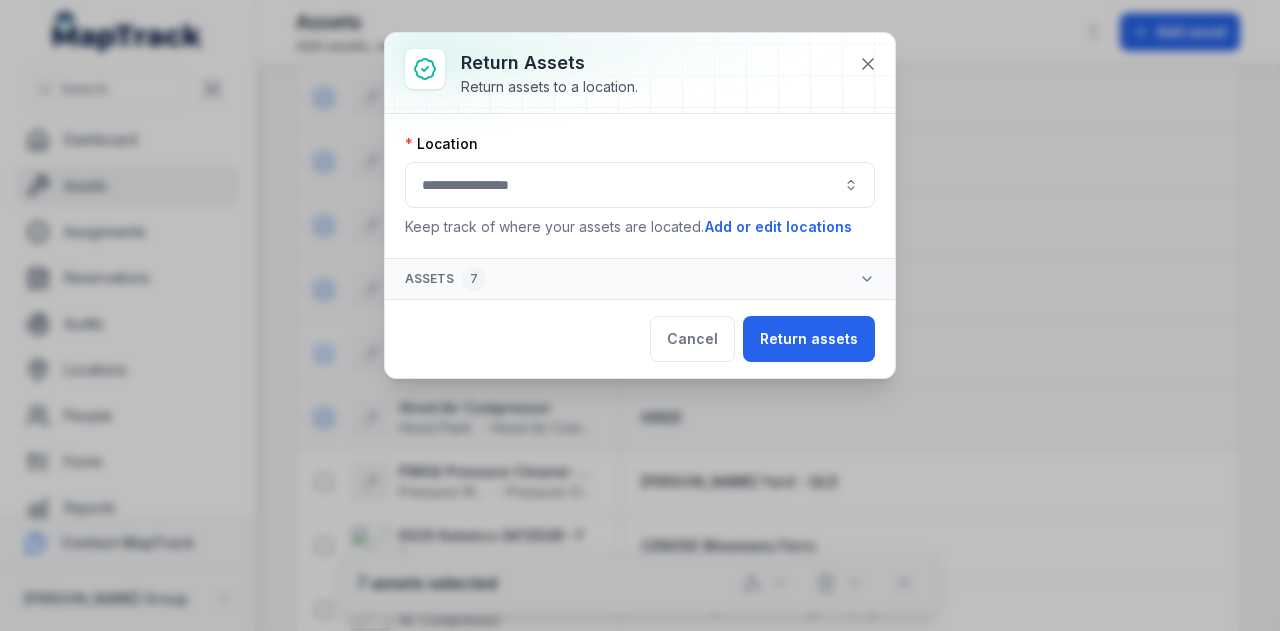 click on "Location Keep track of where your assets are located.  Add or edit locations" at bounding box center [640, 186] 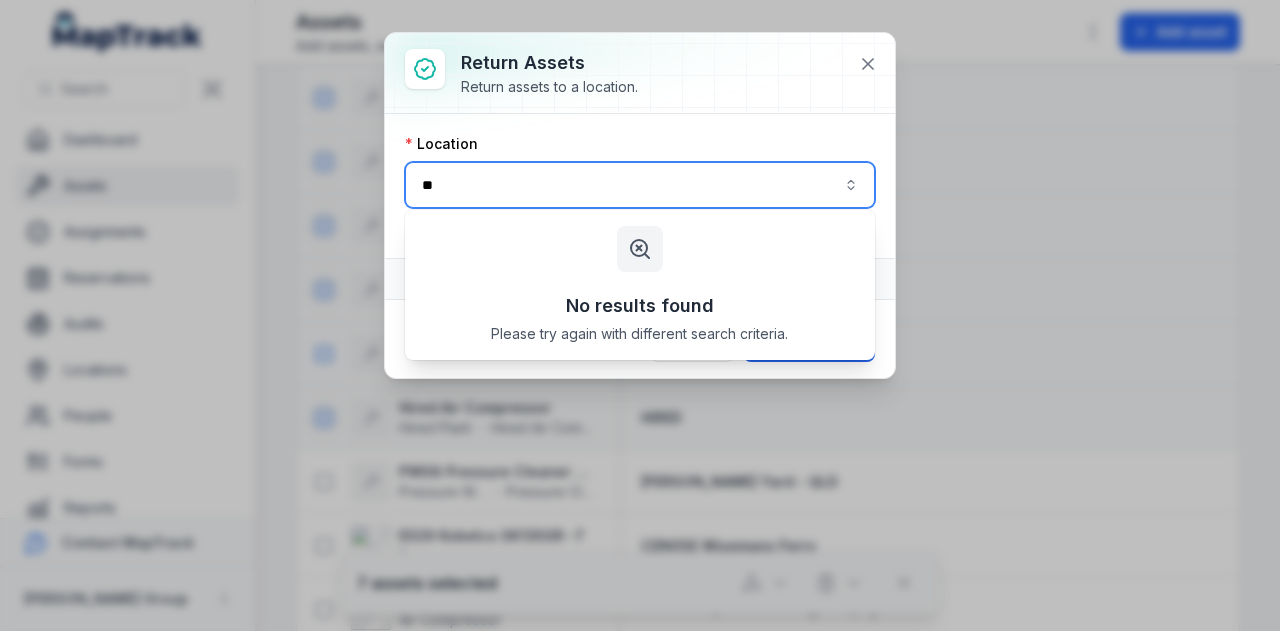 type on "*" 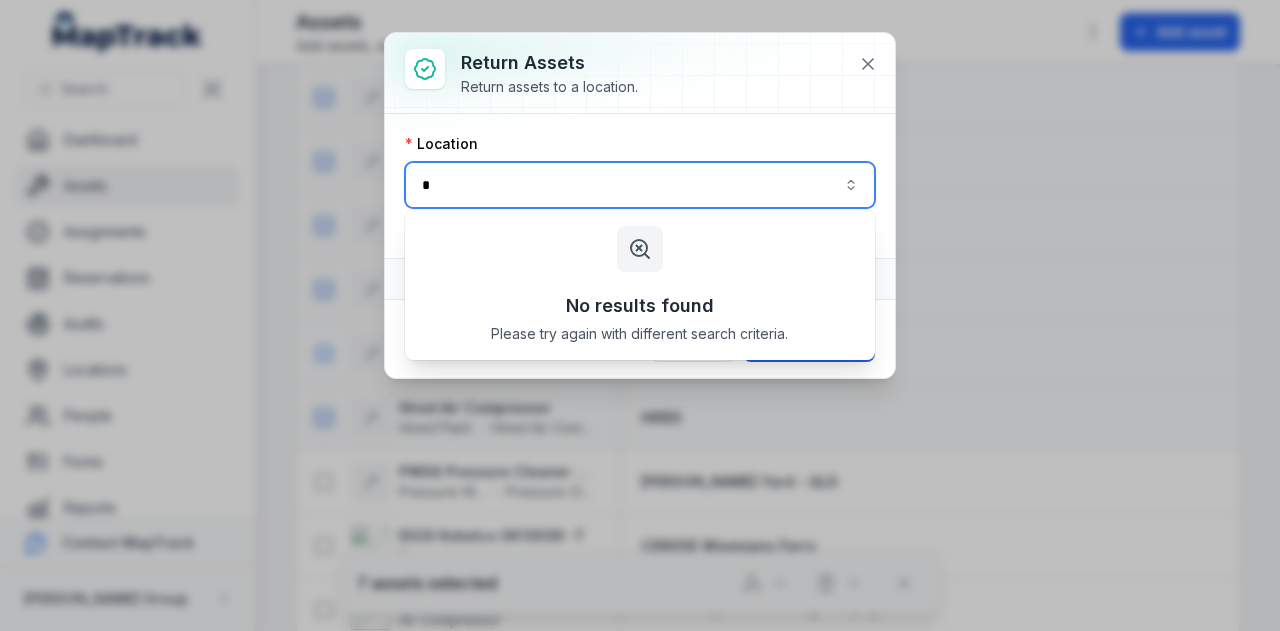 type 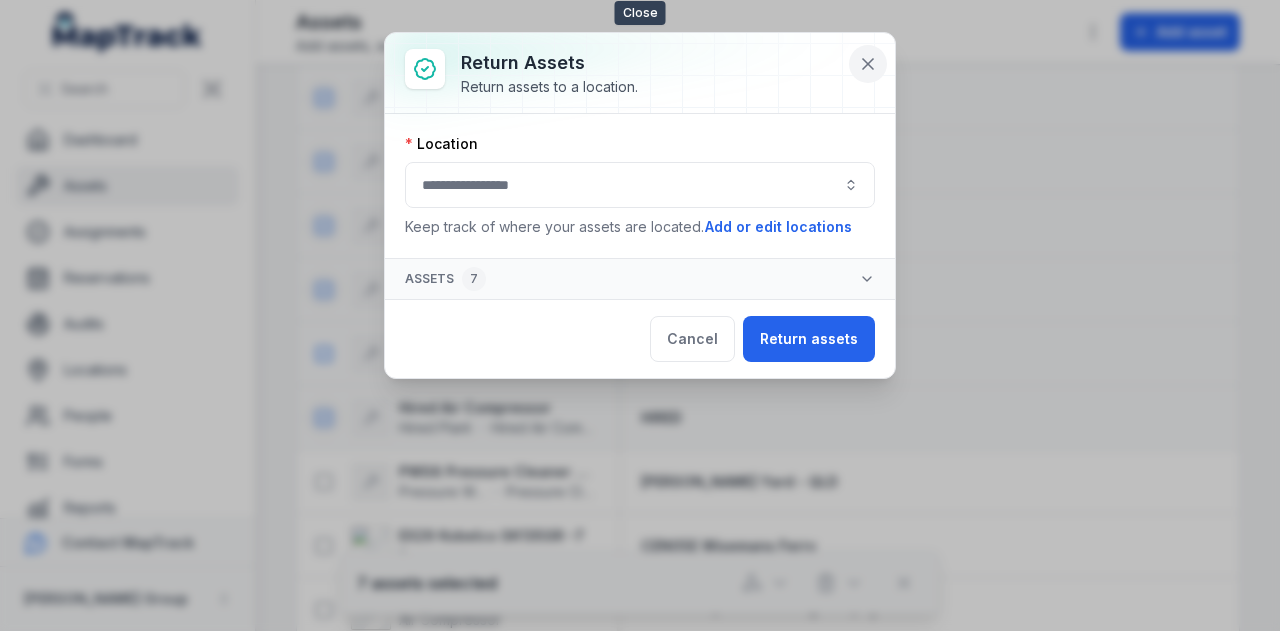 click 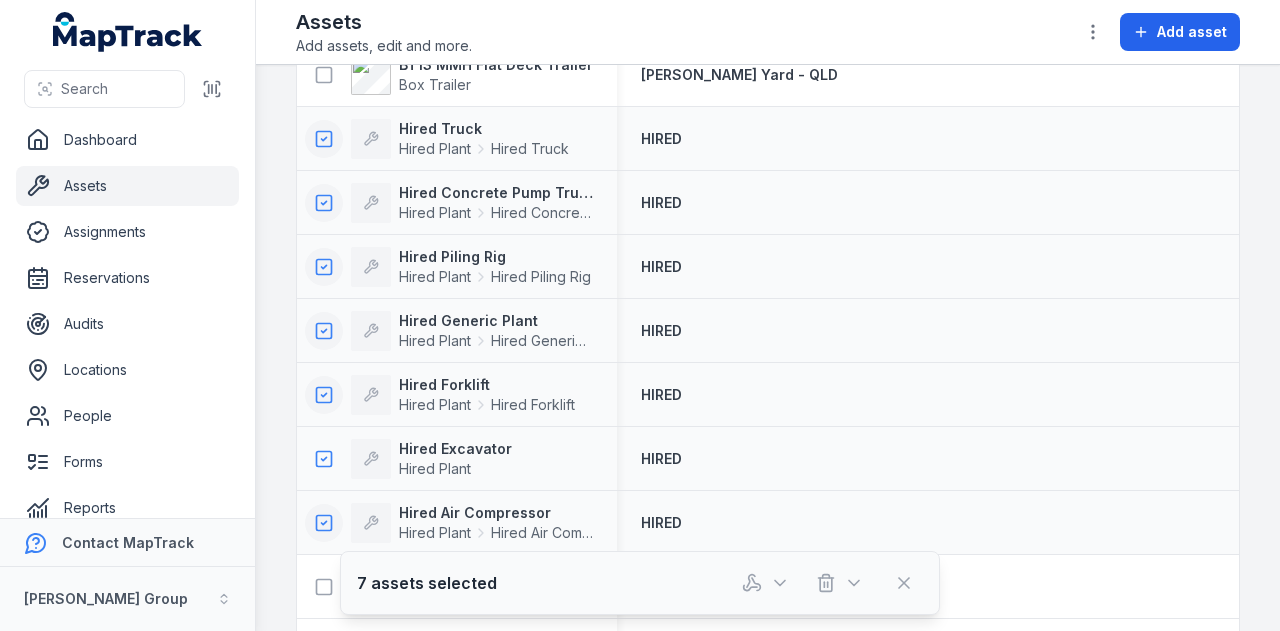 scroll, scrollTop: 735, scrollLeft: 0, axis: vertical 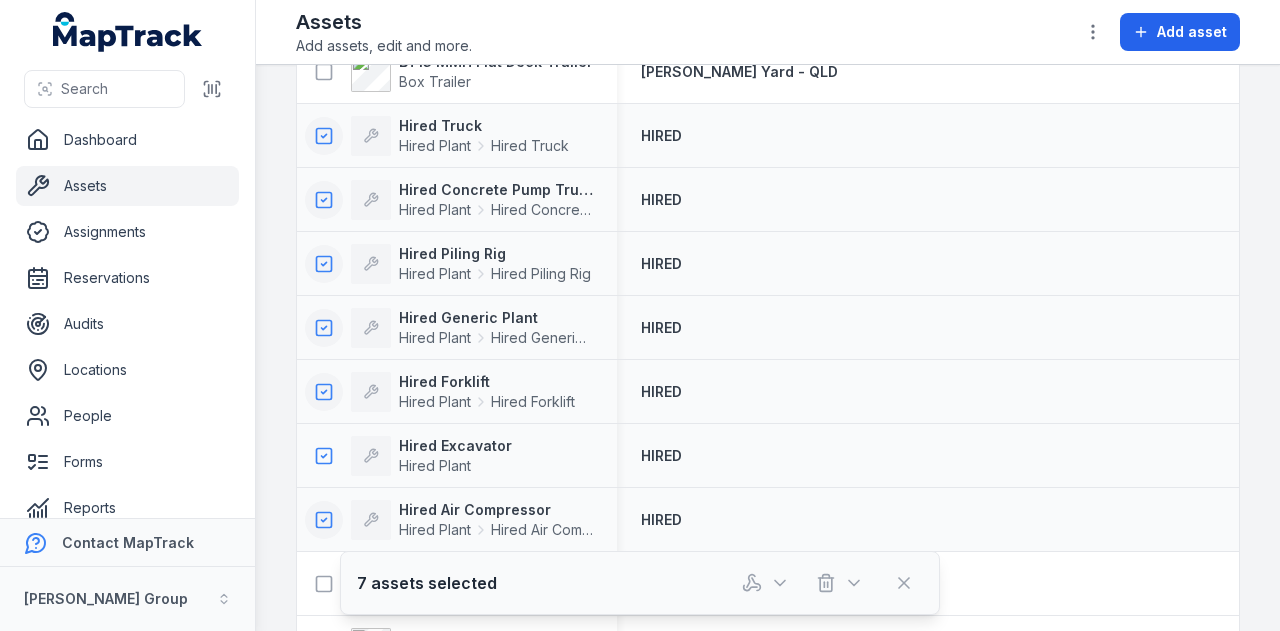 click 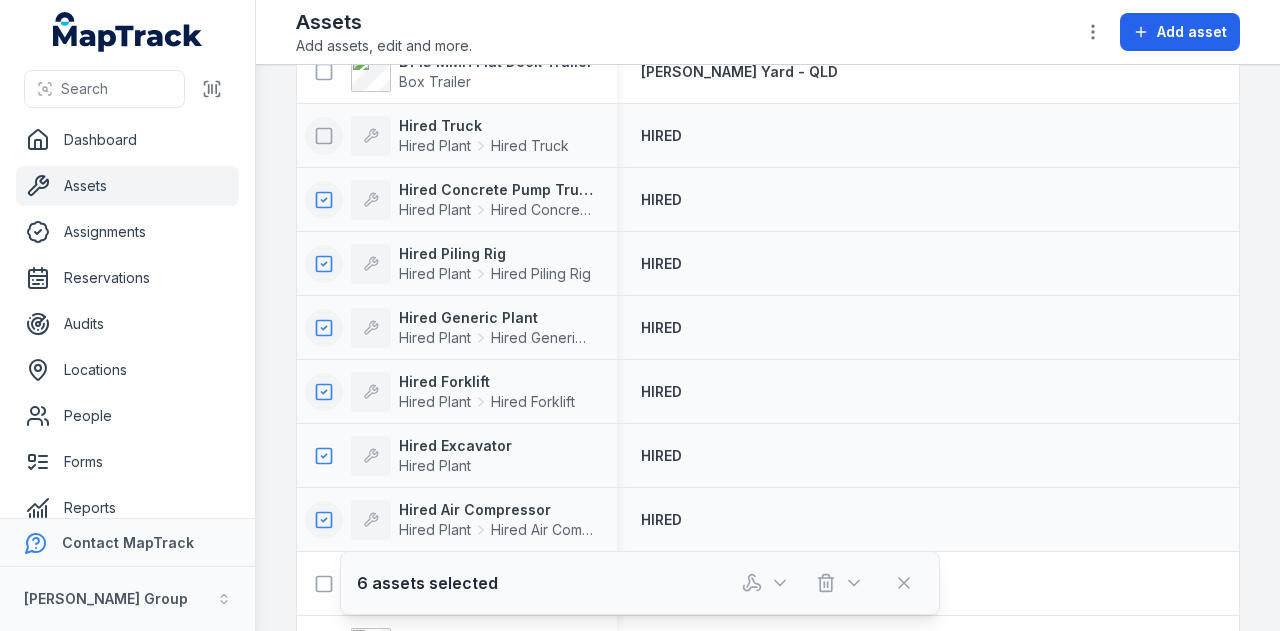 click 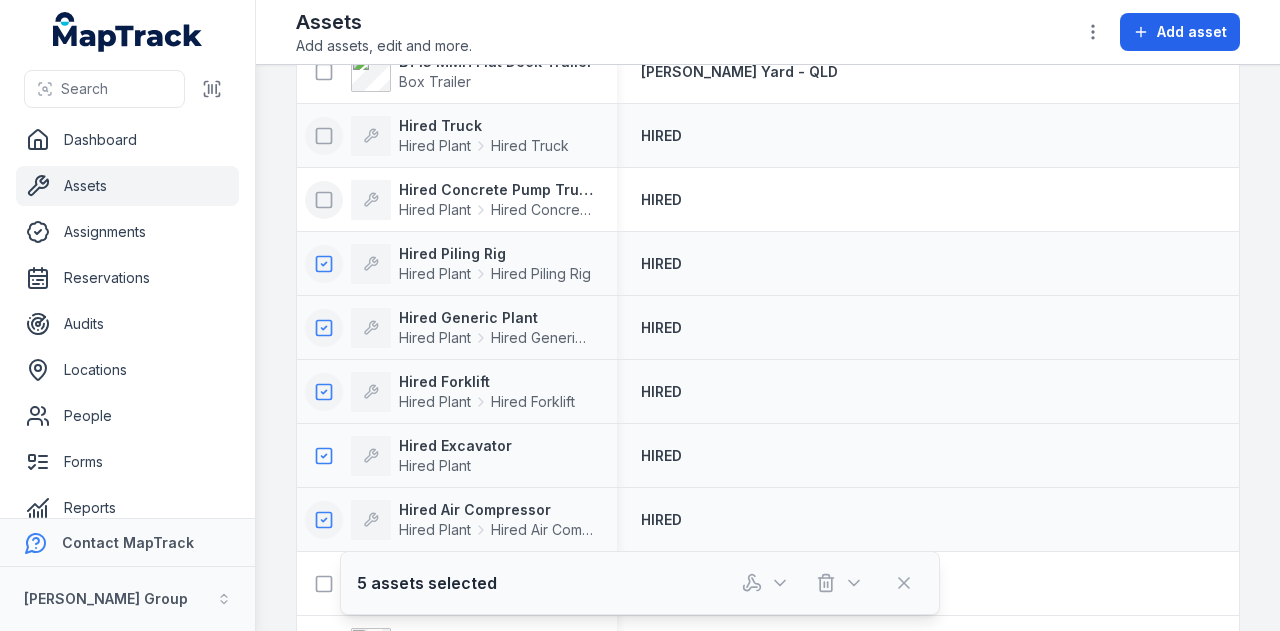 click 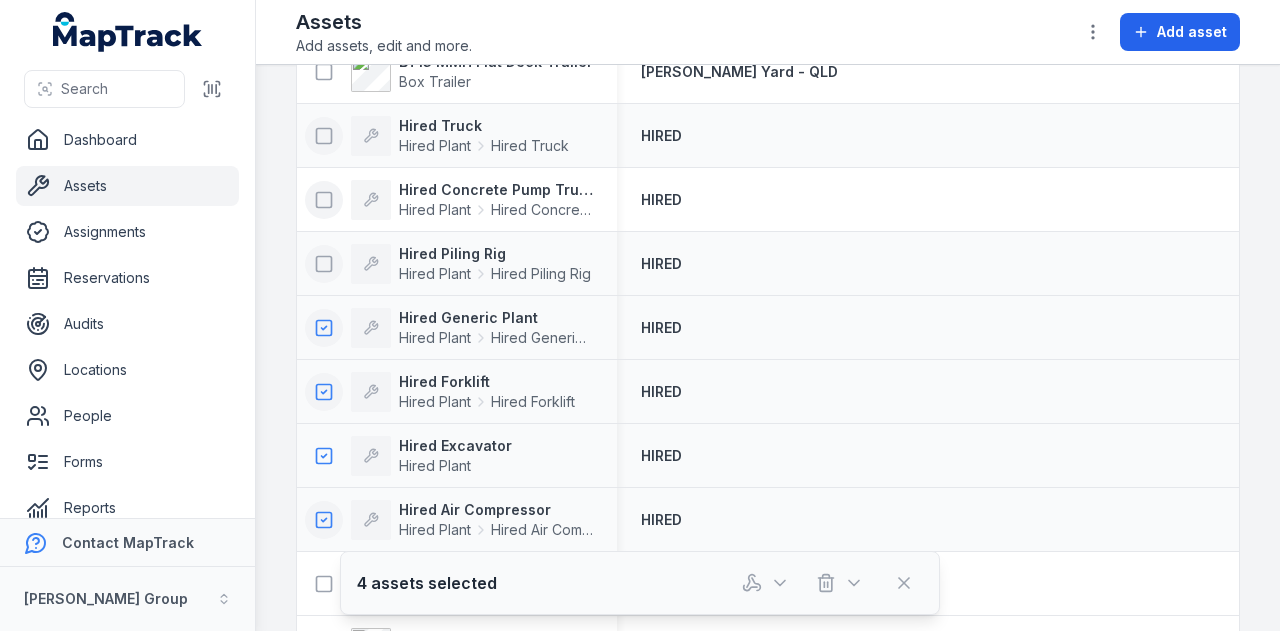 click 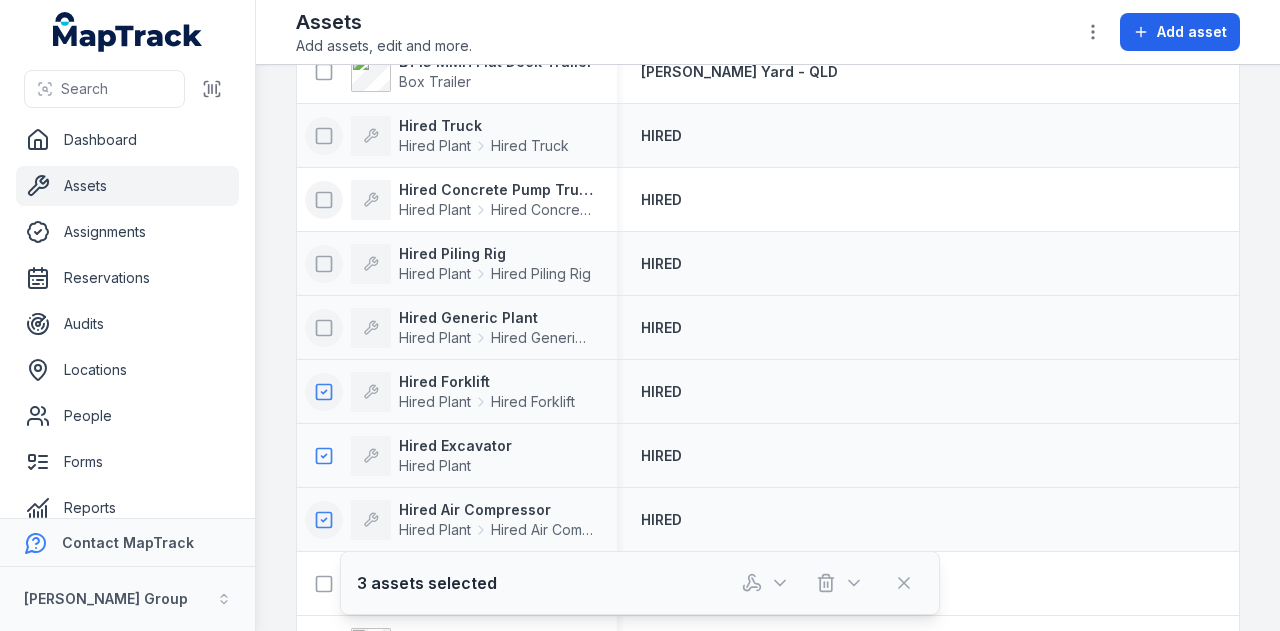 click 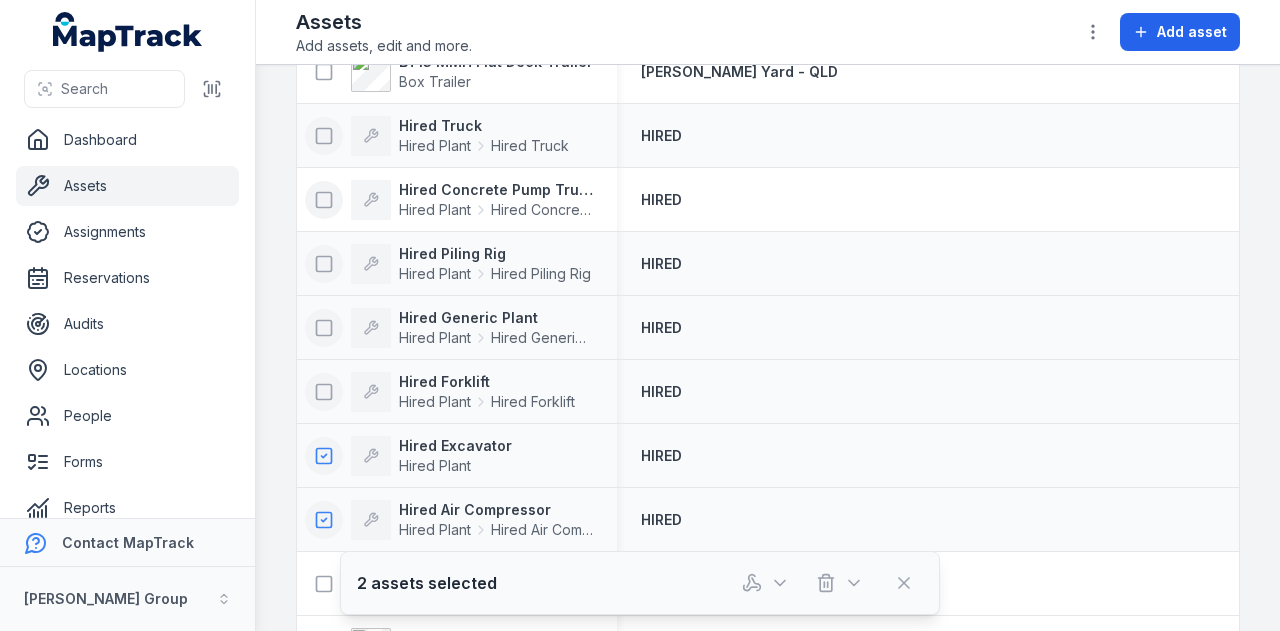 click 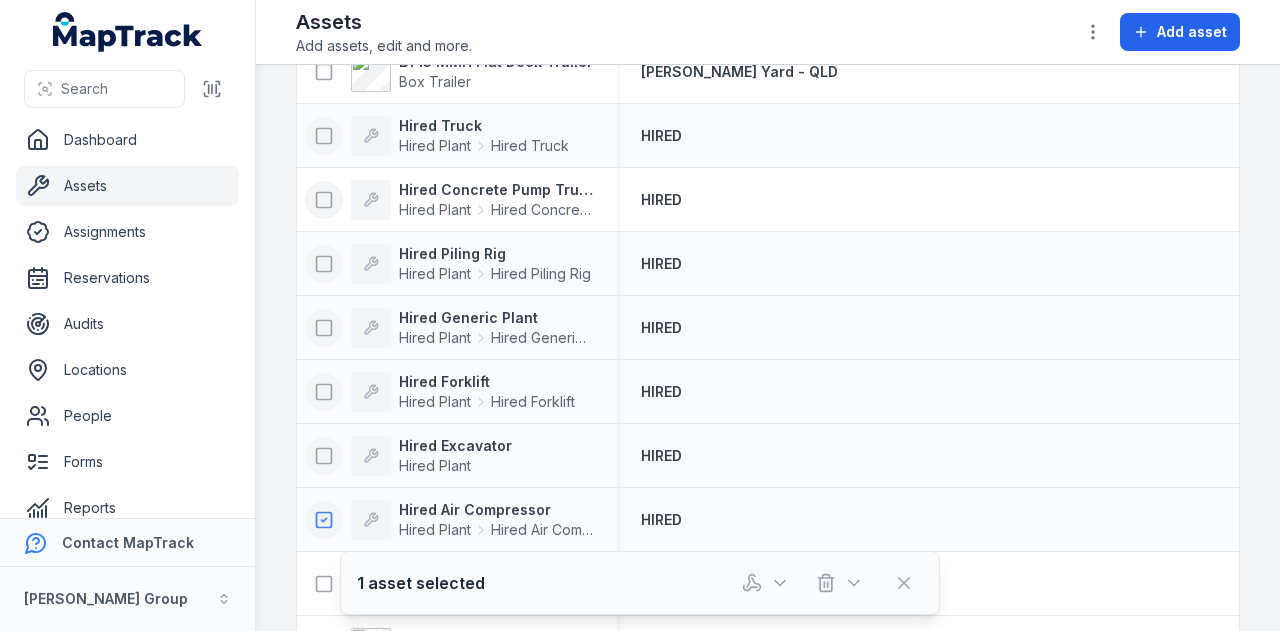 click 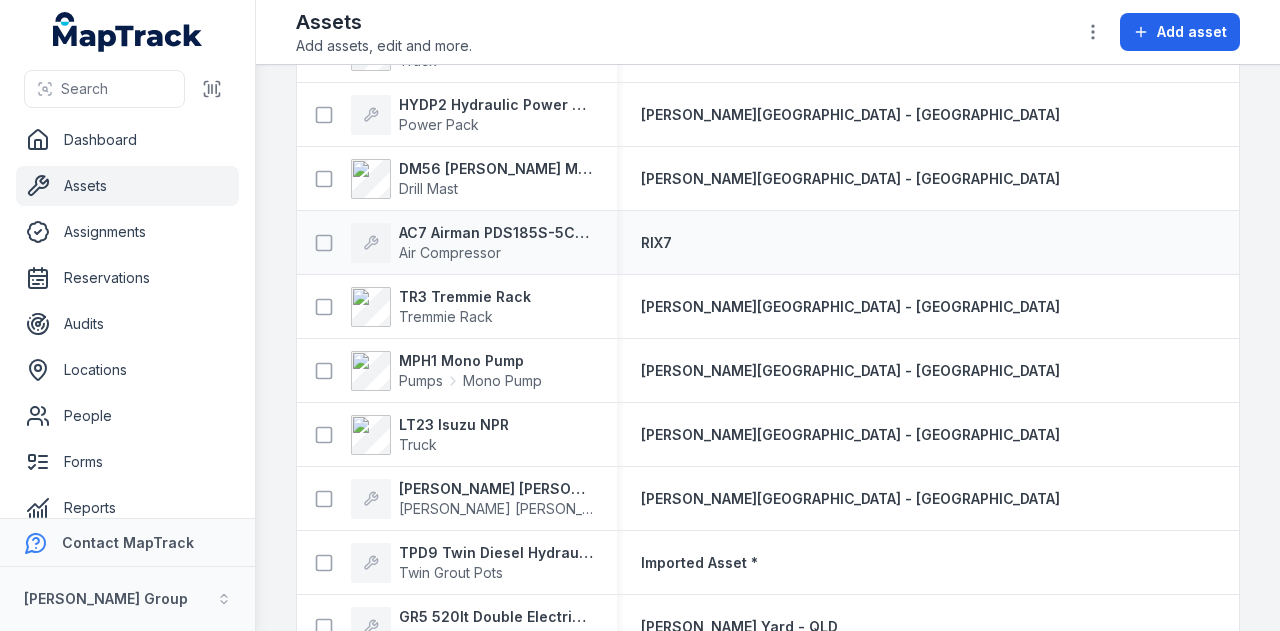 scroll, scrollTop: 2289, scrollLeft: 0, axis: vertical 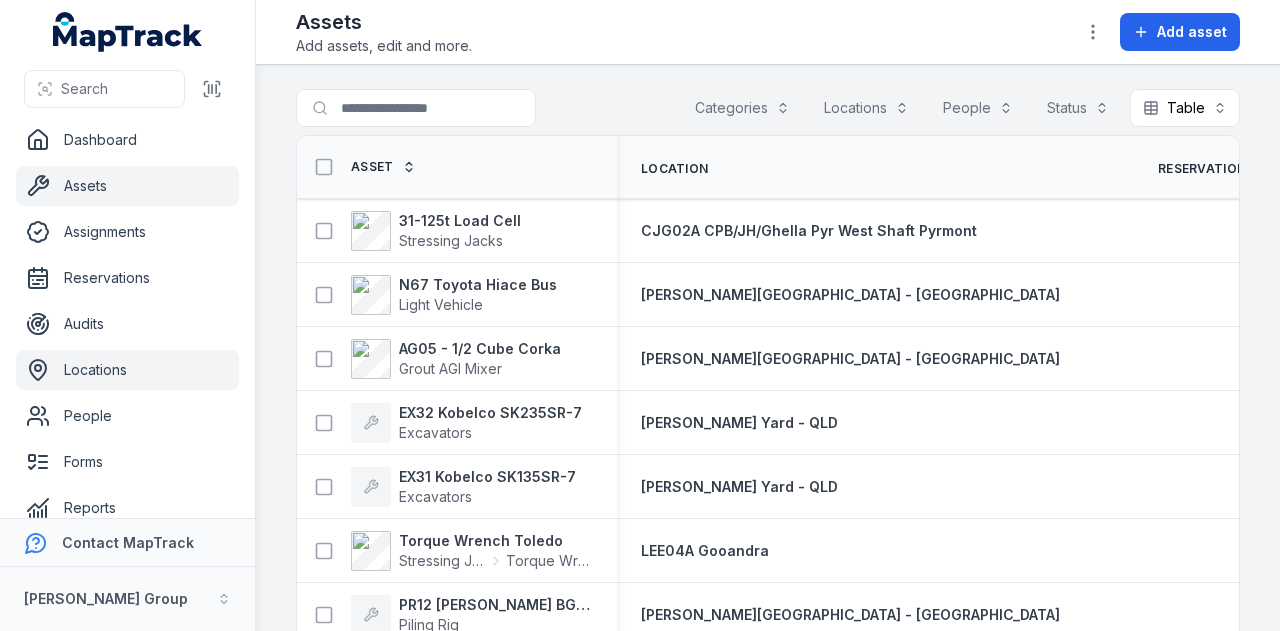 click on "Locations" at bounding box center [127, 370] 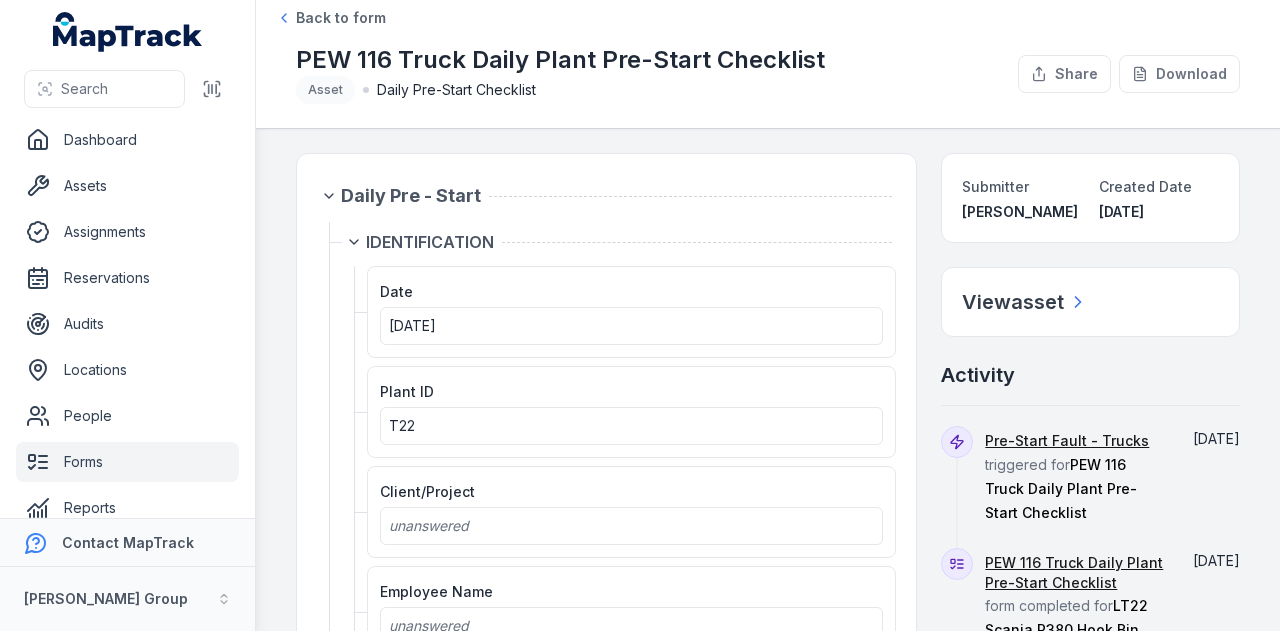 scroll, scrollTop: 0, scrollLeft: 0, axis: both 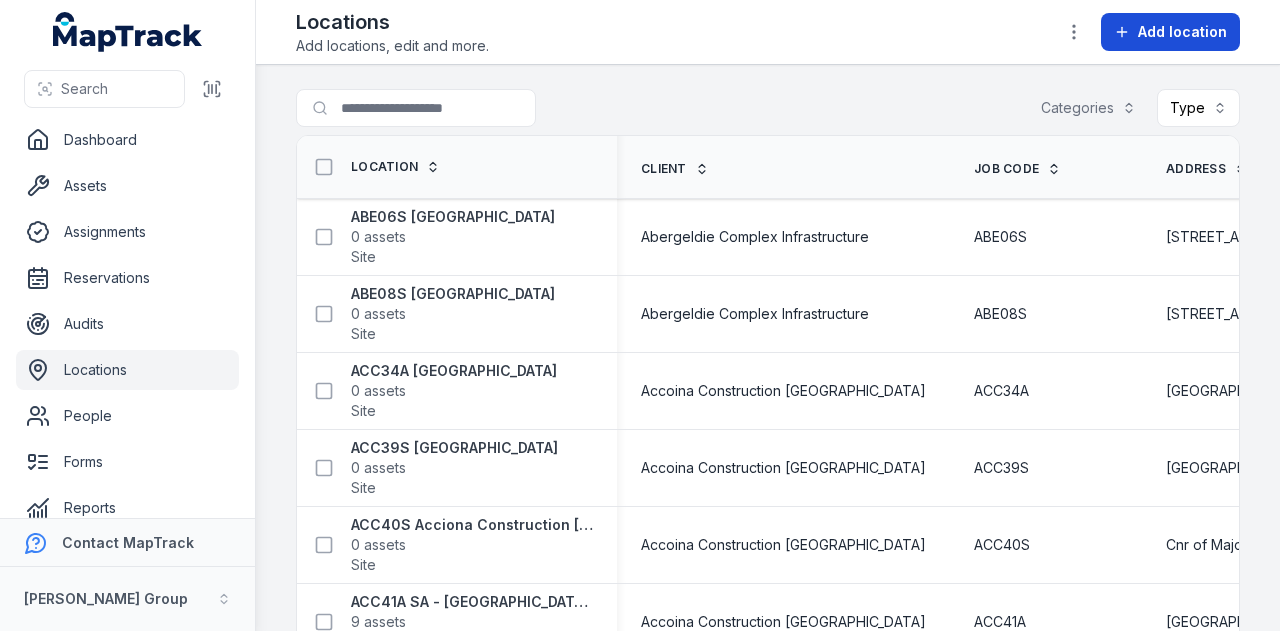 click on "Add location" at bounding box center [1182, 32] 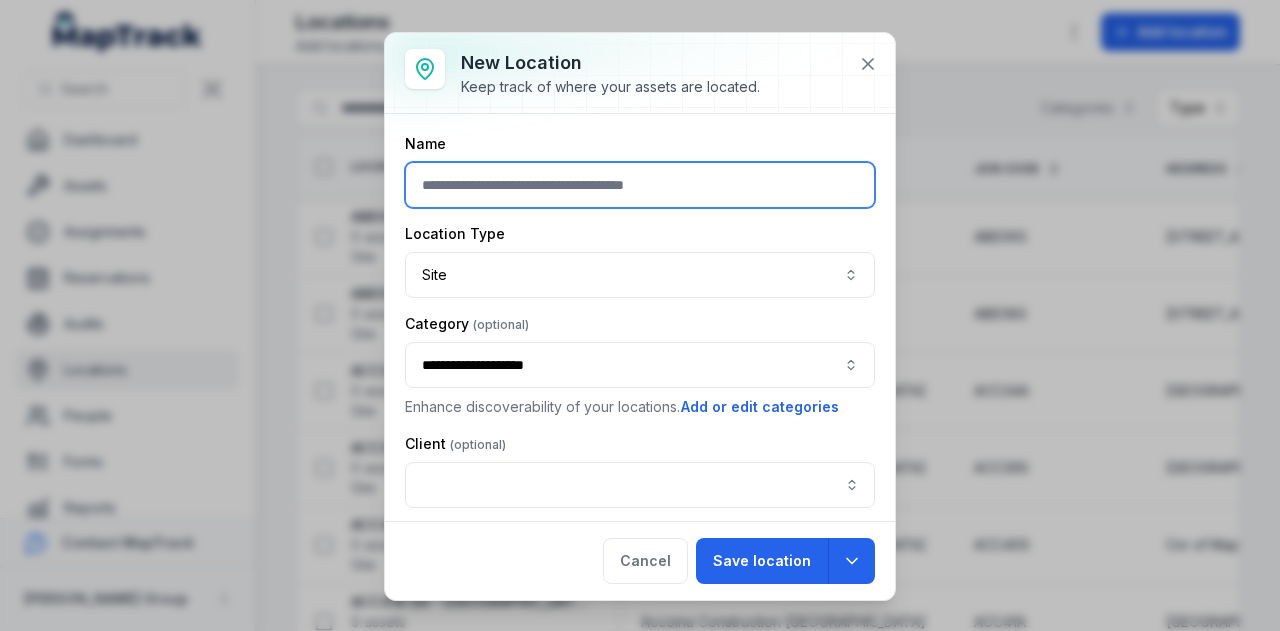 click at bounding box center (640, 185) 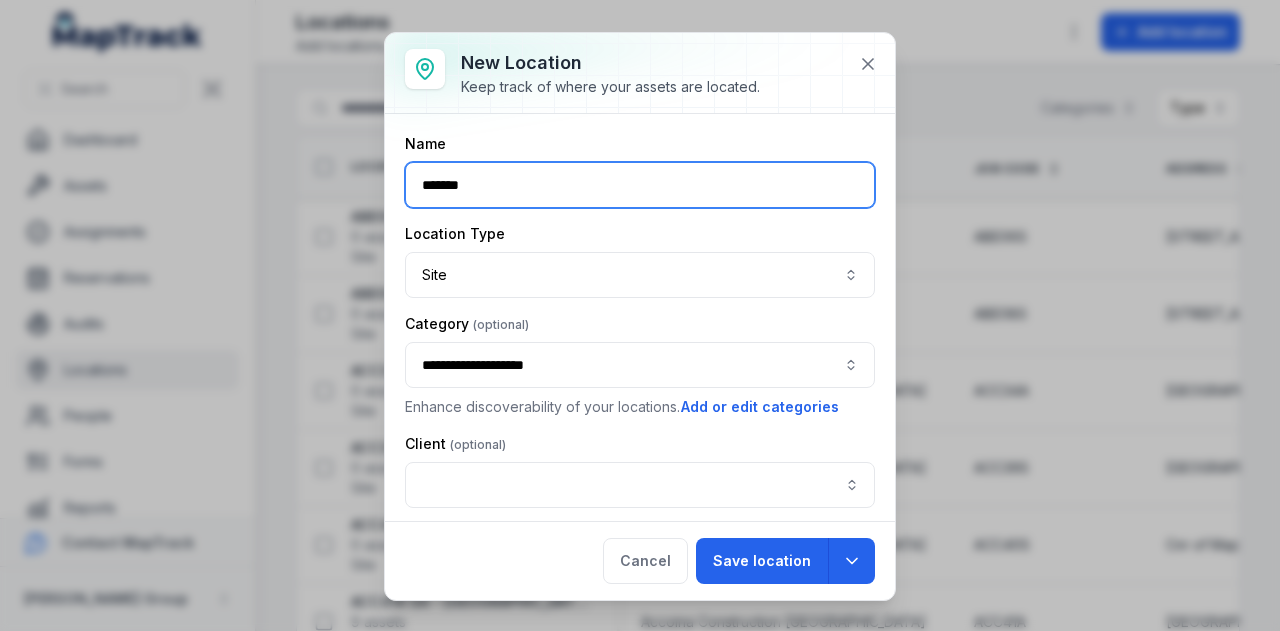 type on "******" 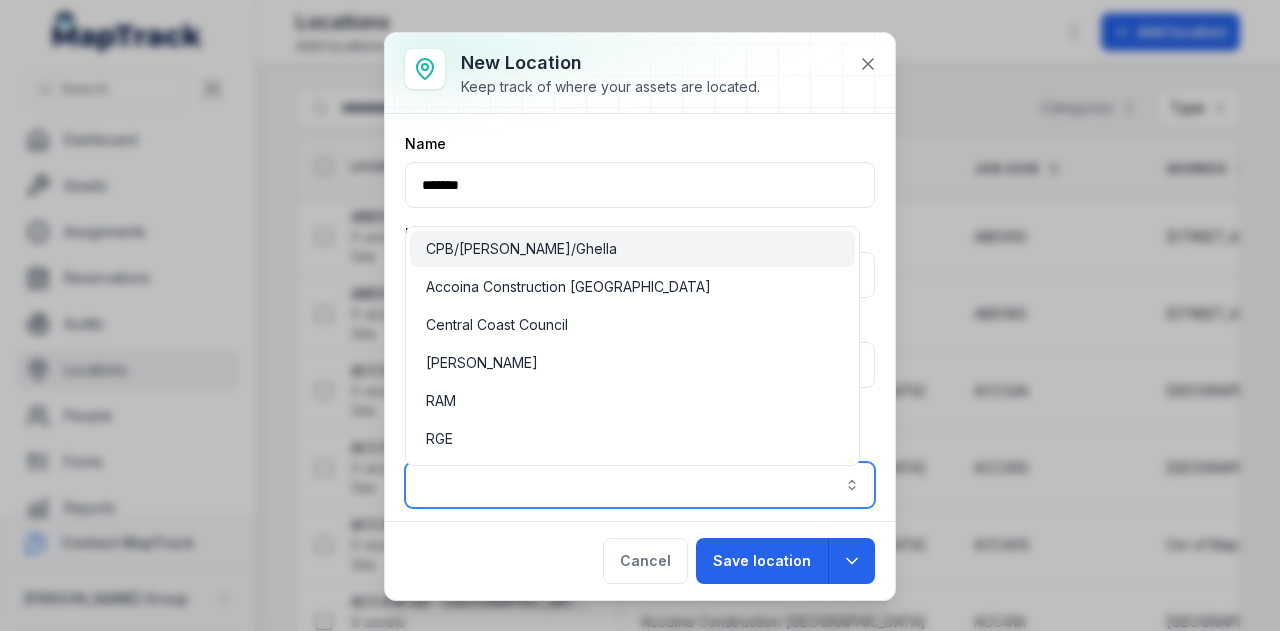 click at bounding box center [640, 485] 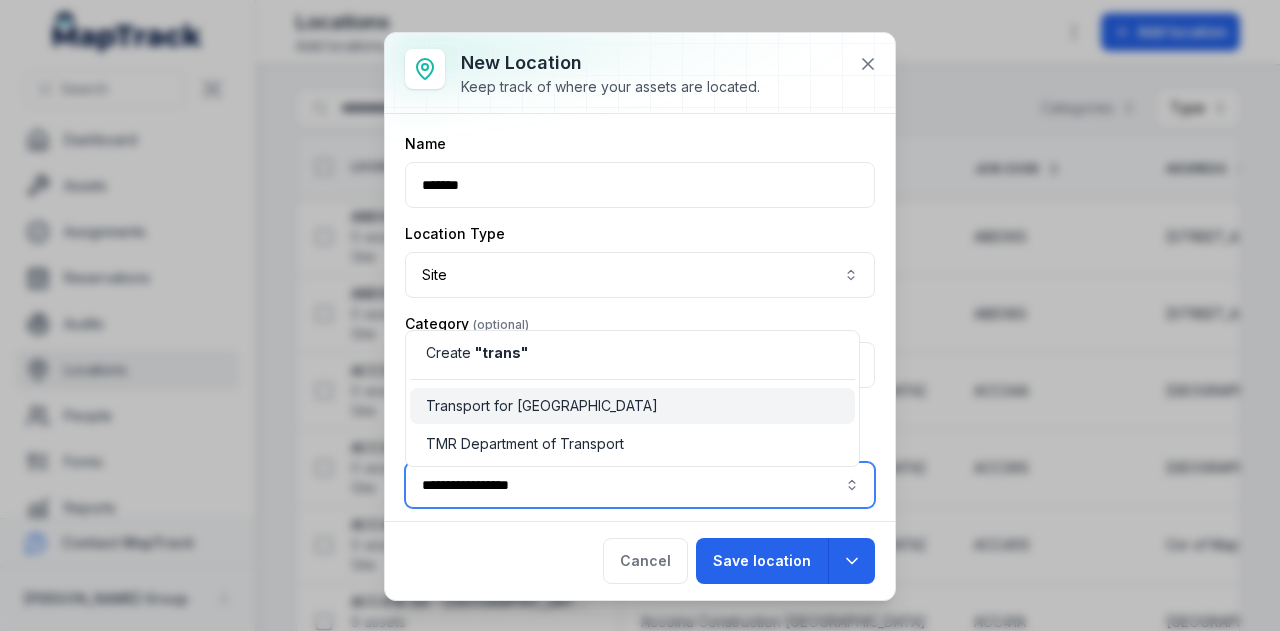 click on "Transport for [GEOGRAPHIC_DATA]" at bounding box center [632, 406] 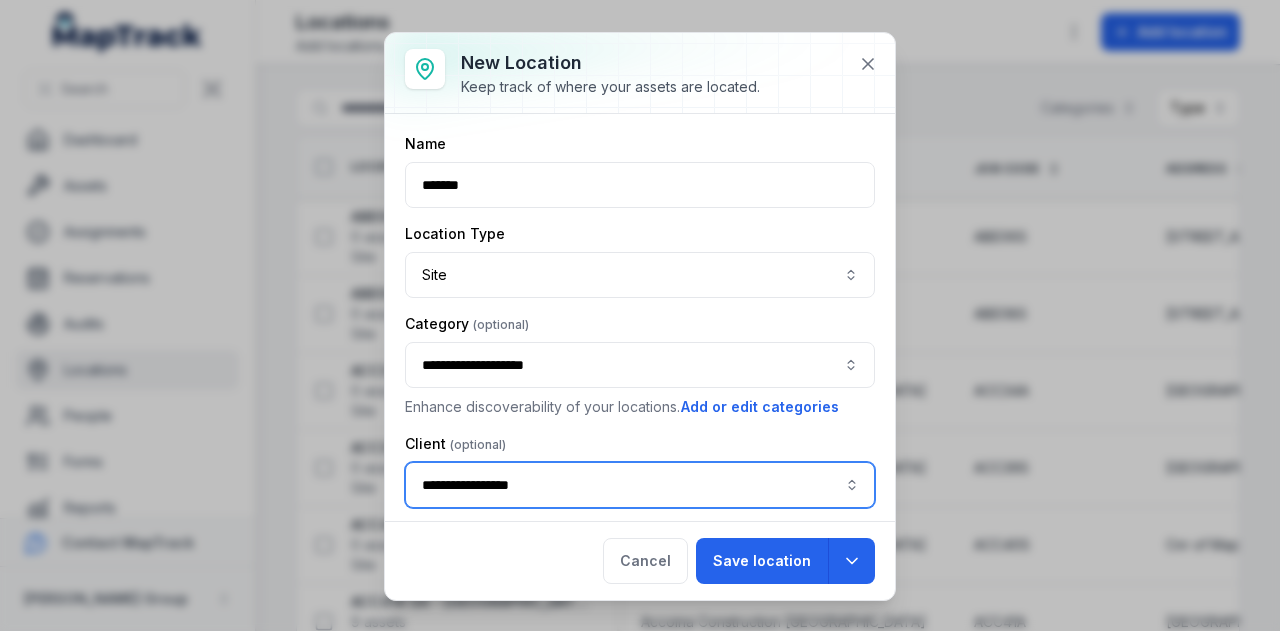 click on "**********" at bounding box center [640, 365] 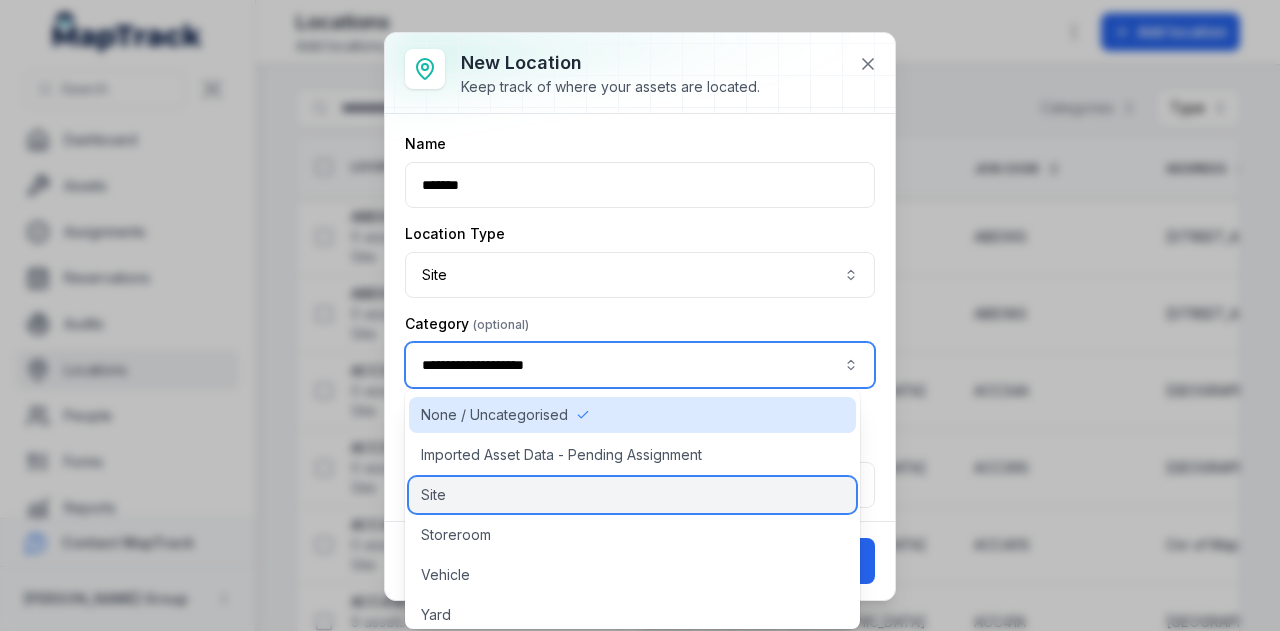 click on "Site" at bounding box center (632, 495) 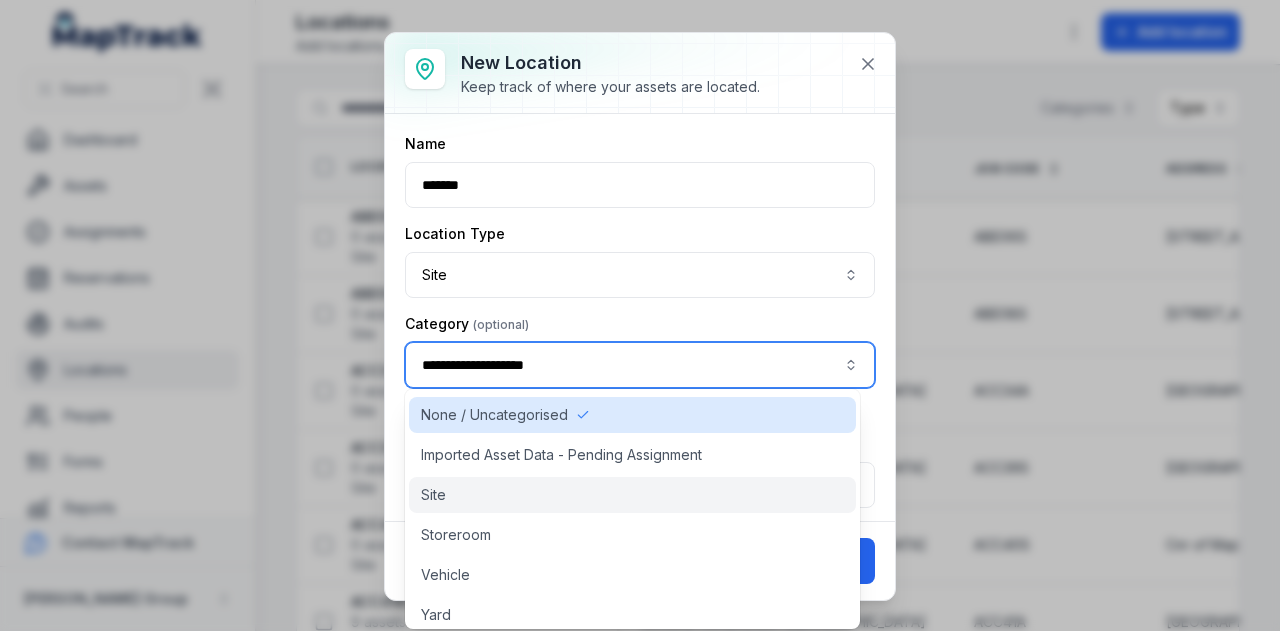 type on "****" 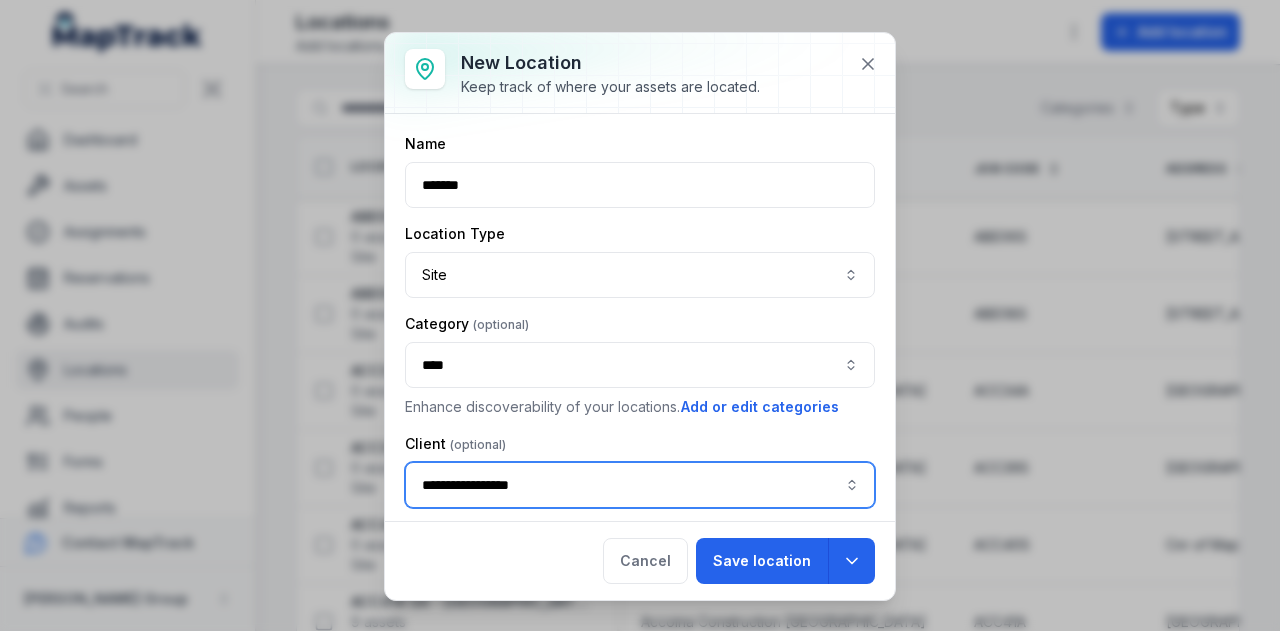 type on "**********" 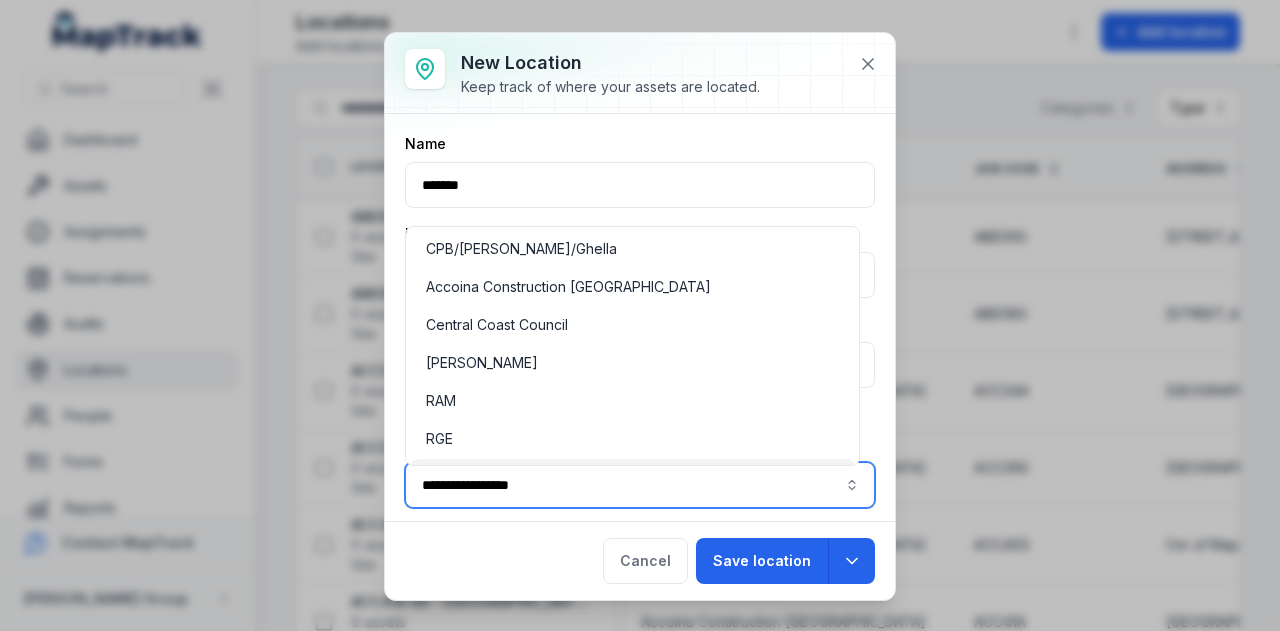 click on "**********" at bounding box center (640, 485) 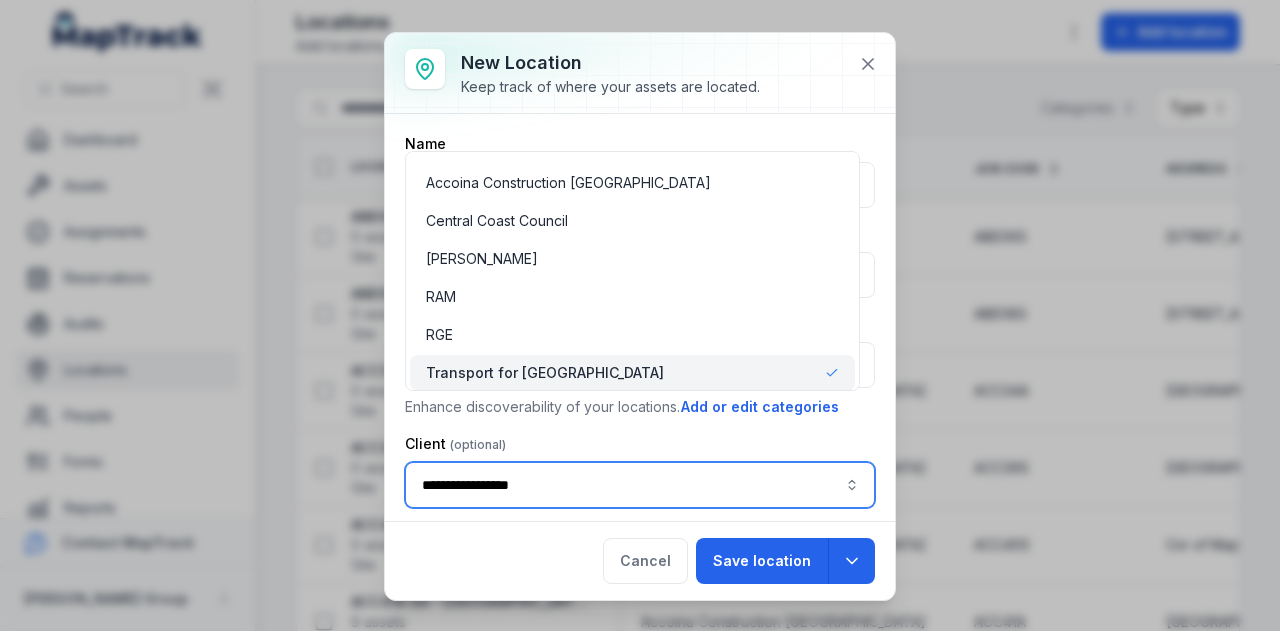 scroll, scrollTop: 103, scrollLeft: 0, axis: vertical 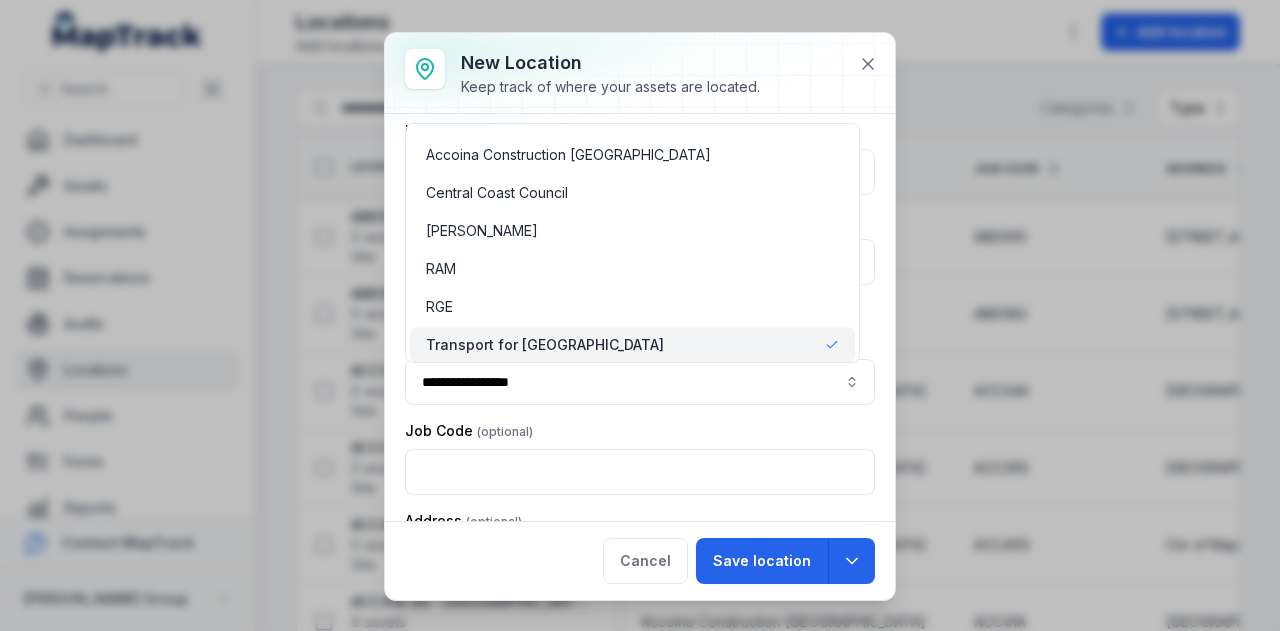click on "**********" at bounding box center (640, 368) 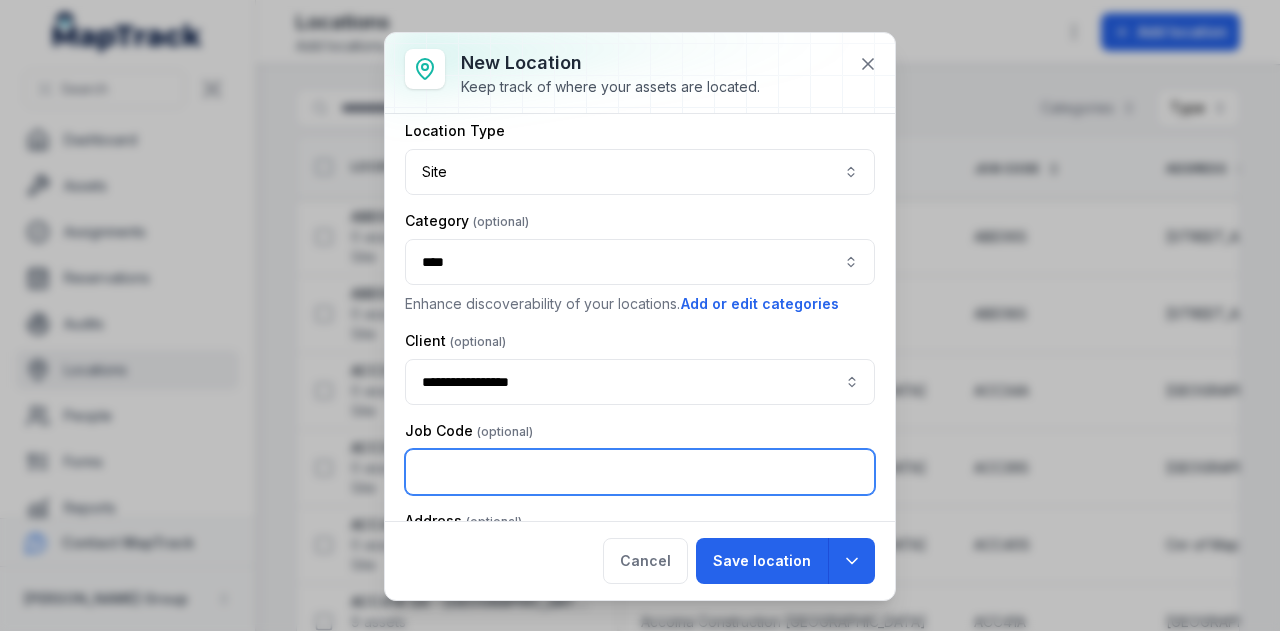 click at bounding box center [640, 472] 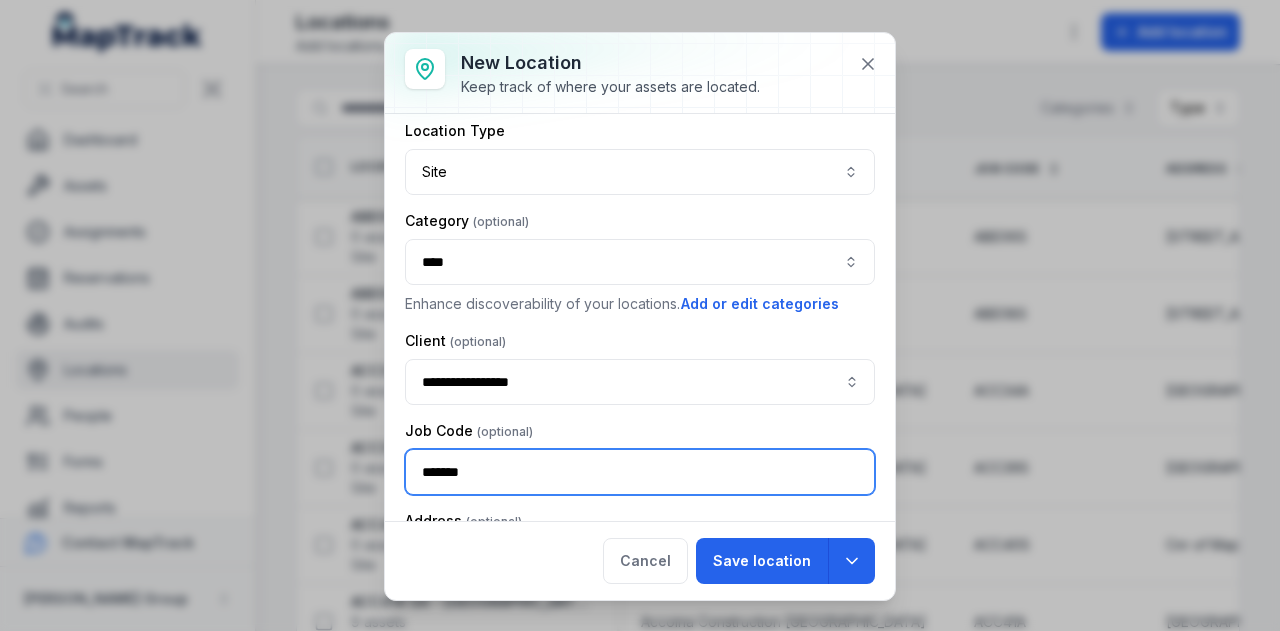 type on "******" 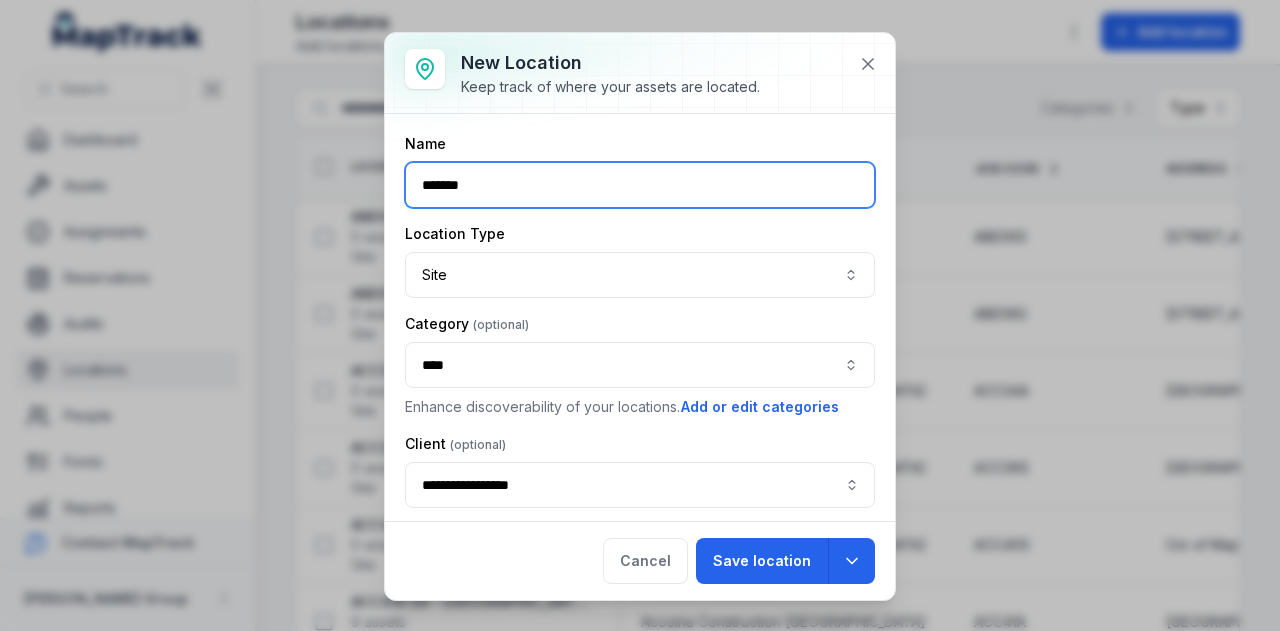 click on "******" at bounding box center (640, 185) 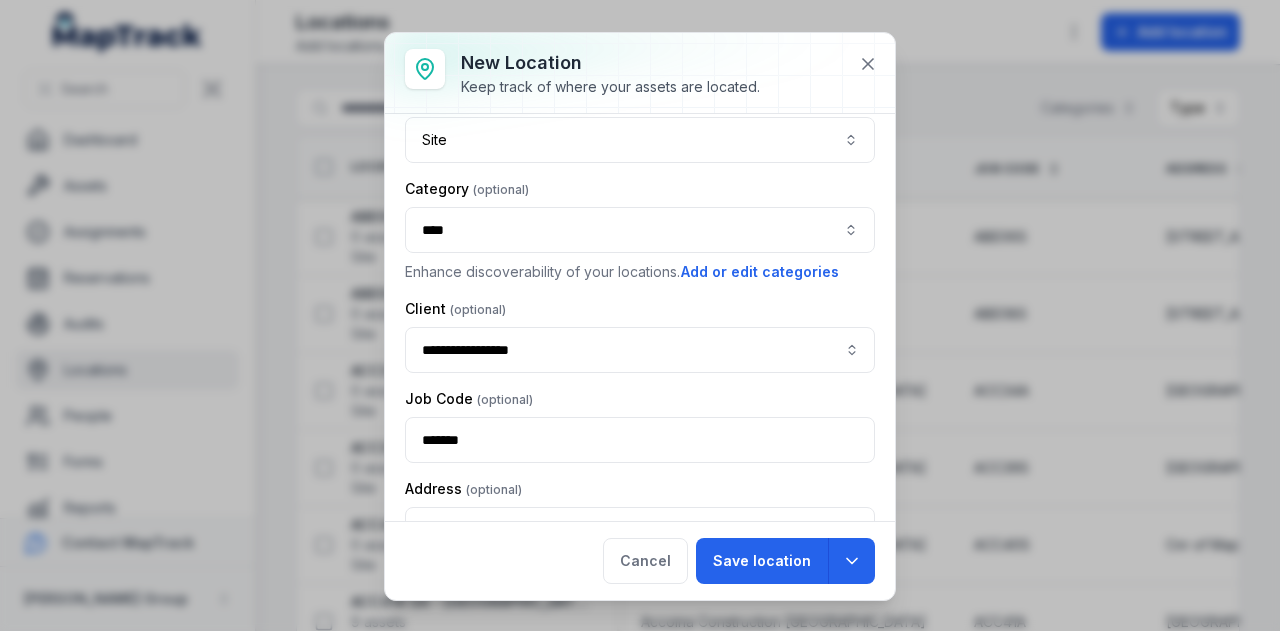 scroll, scrollTop: 299, scrollLeft: 0, axis: vertical 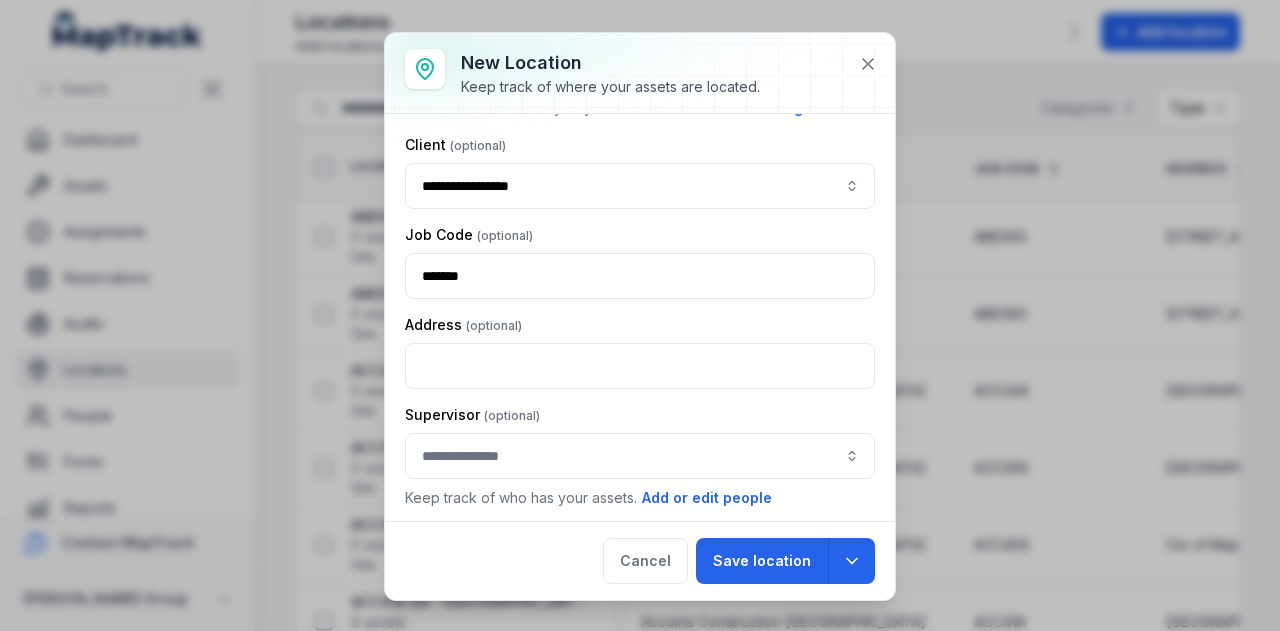 type on "**********" 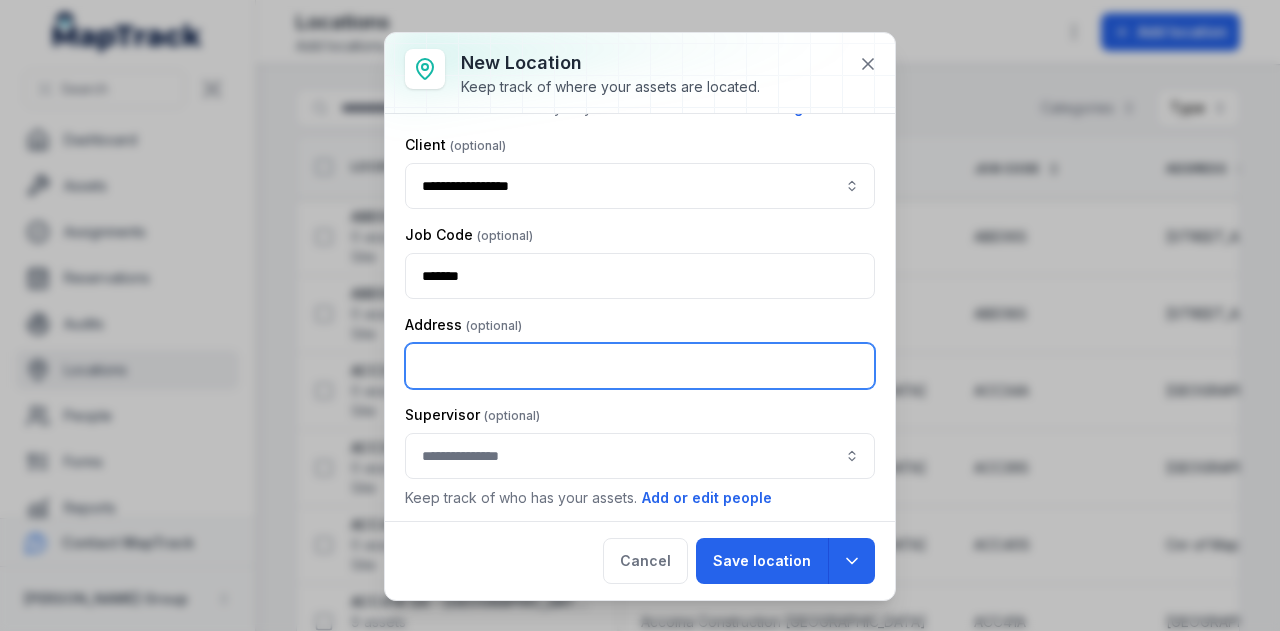 click at bounding box center [640, 366] 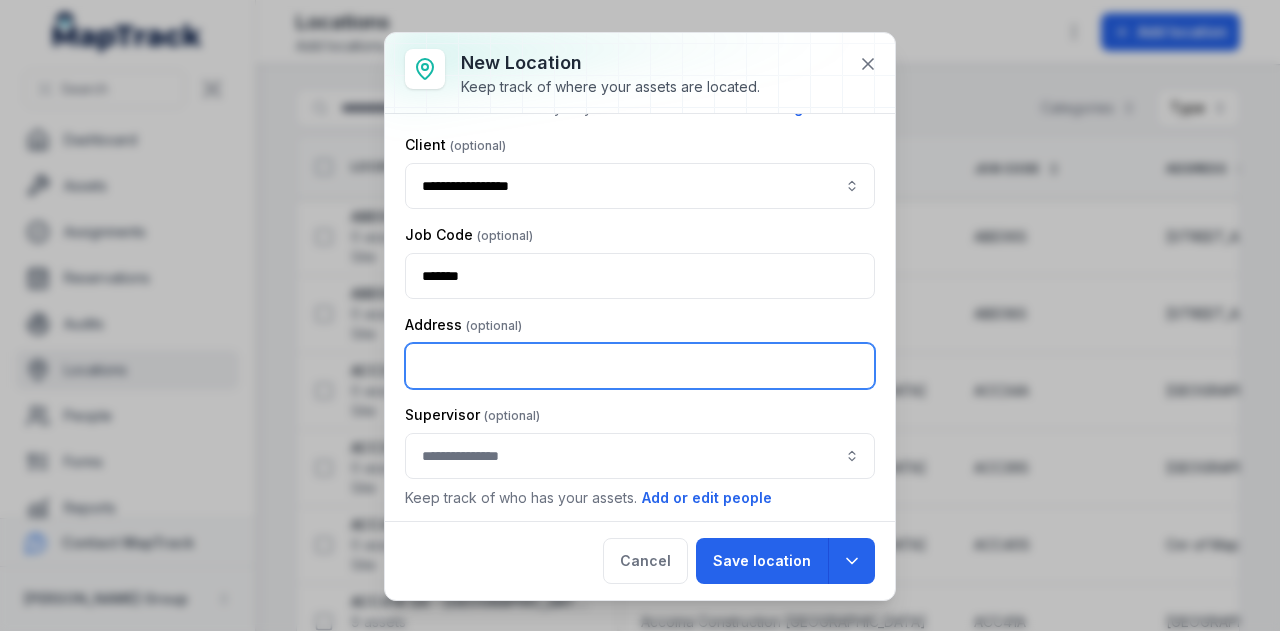 paste on "**********" 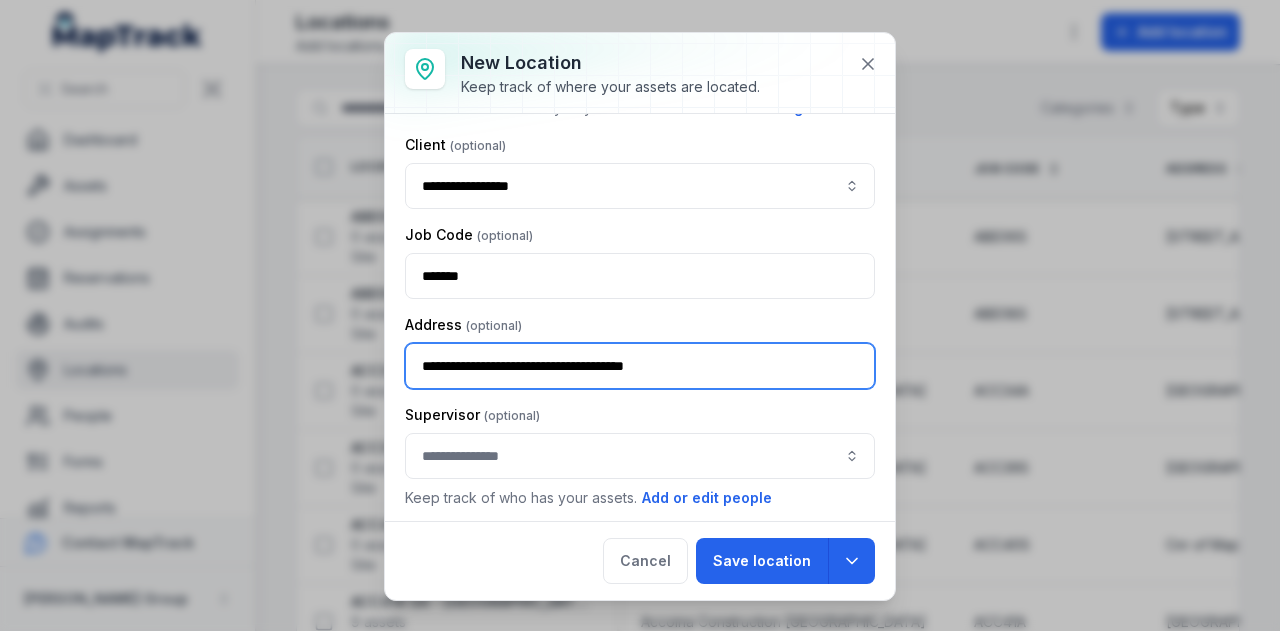 type on "**********" 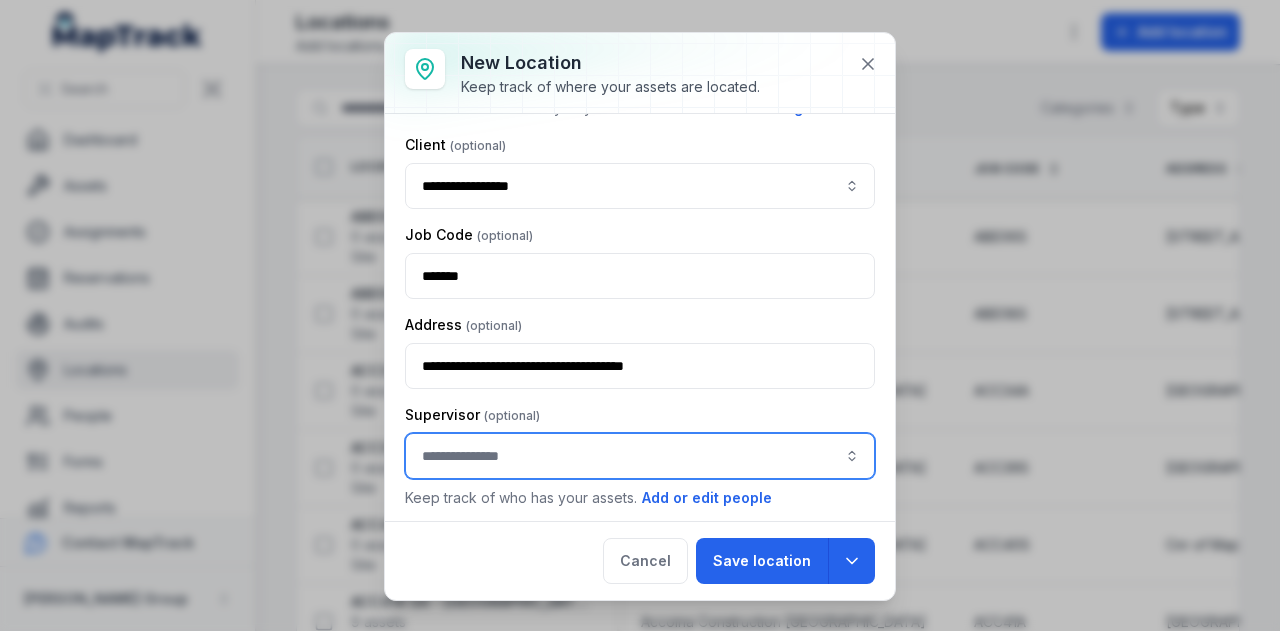 click at bounding box center [640, 456] 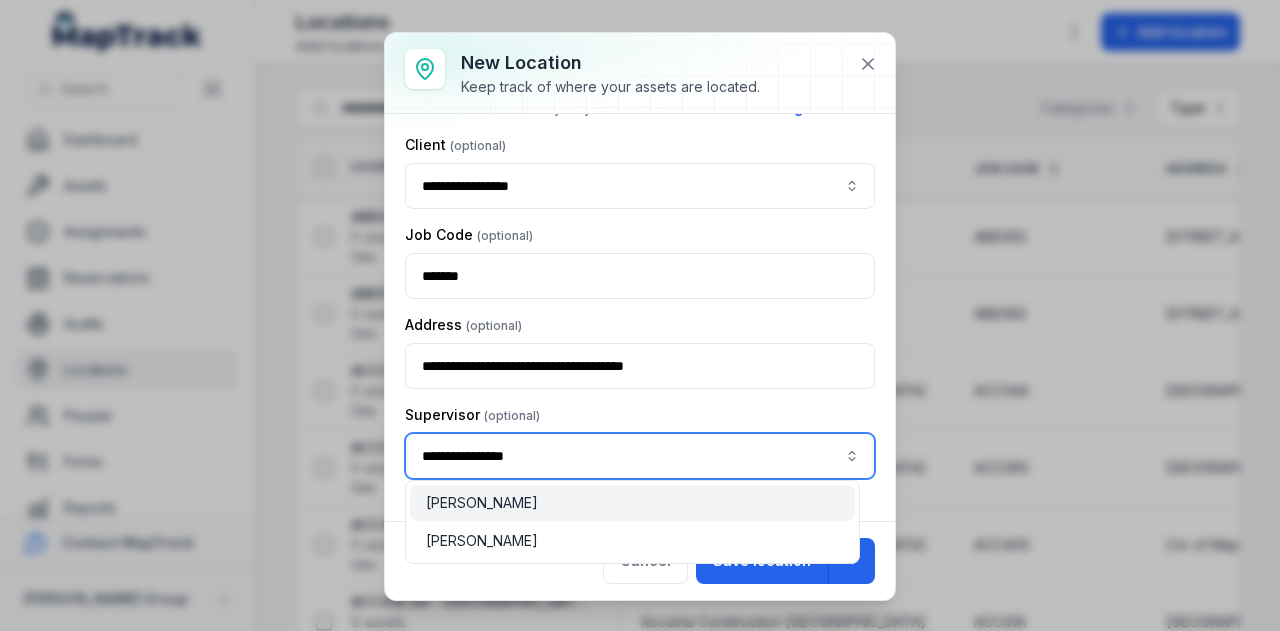 click on "[PERSON_NAME]" at bounding box center [632, 503] 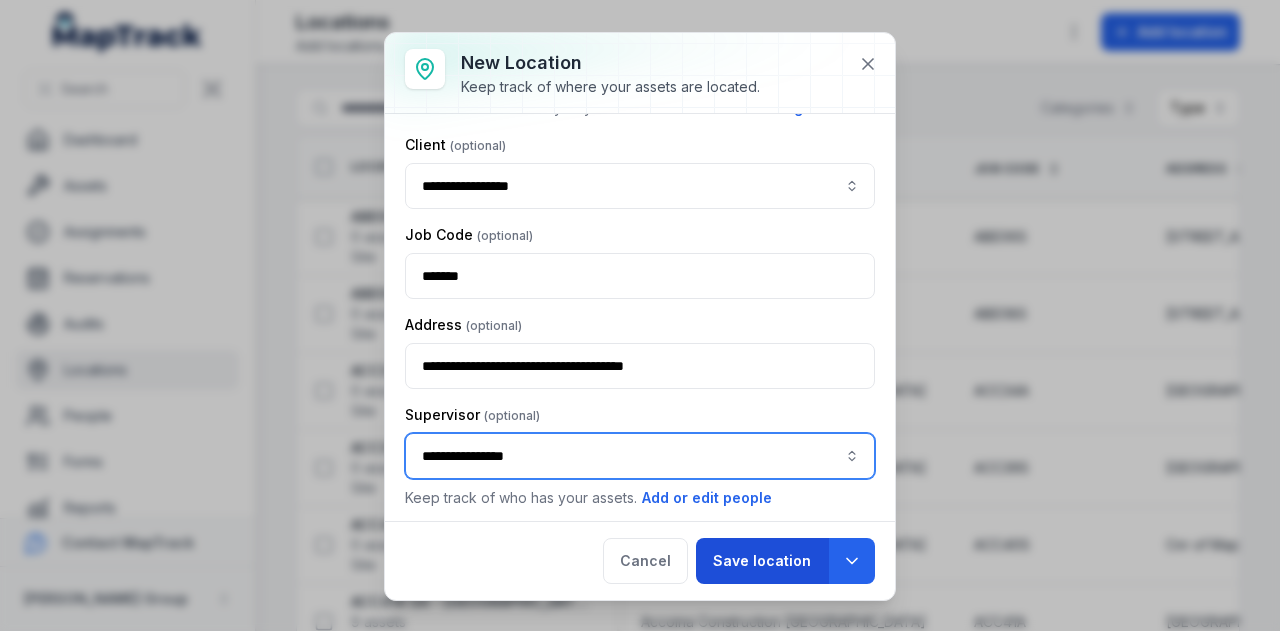 type on "**********" 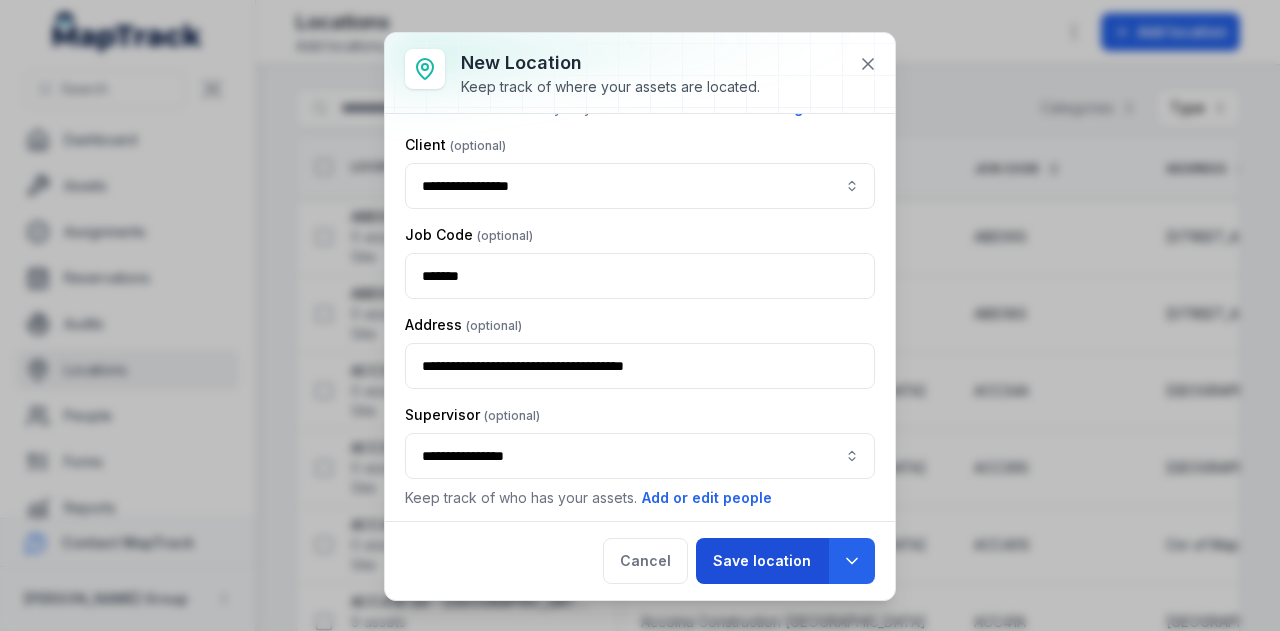 click on "Save location" at bounding box center [762, 561] 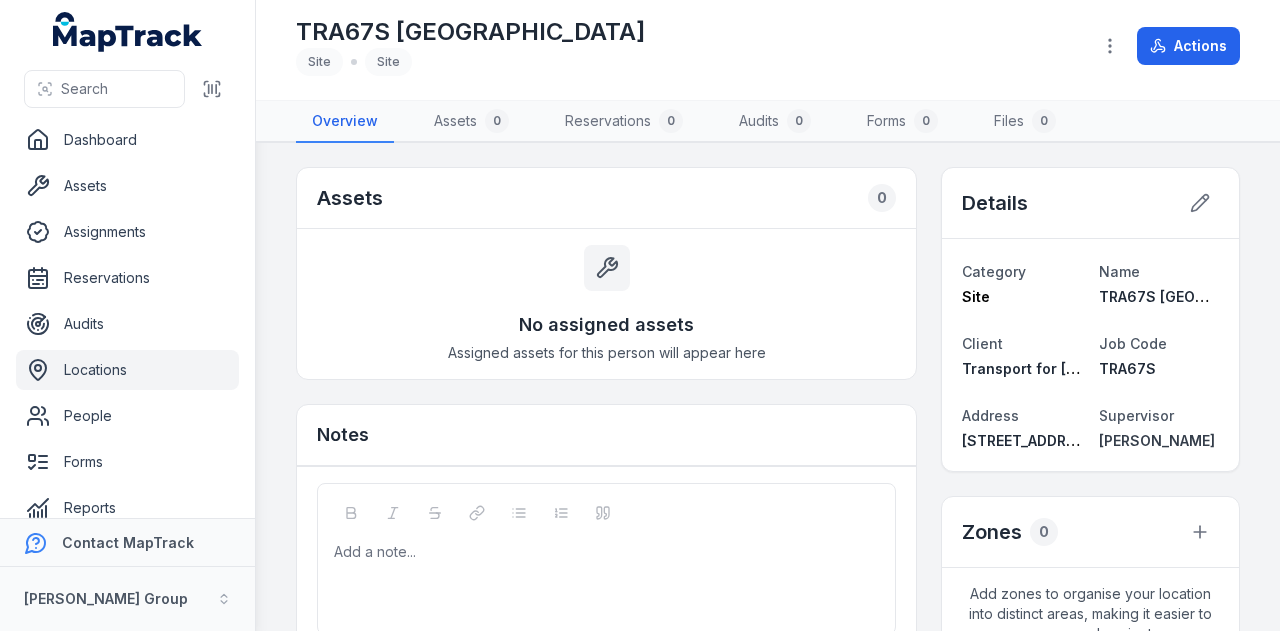click on "Locations" at bounding box center (127, 370) 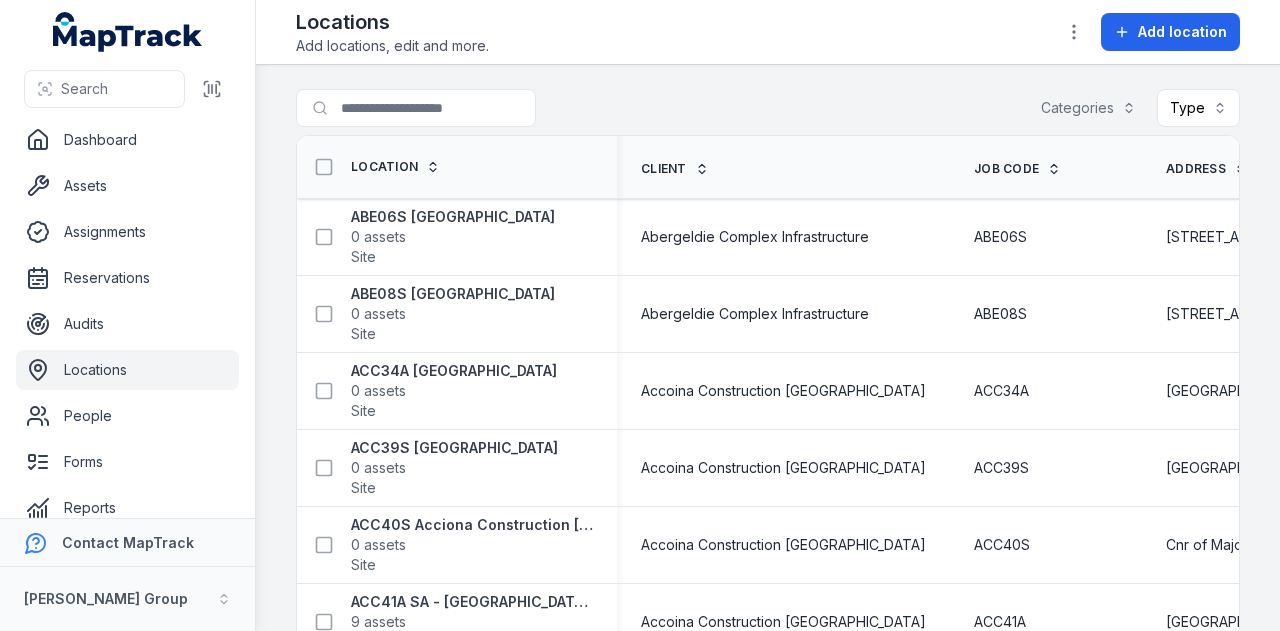 scroll, scrollTop: 0, scrollLeft: 0, axis: both 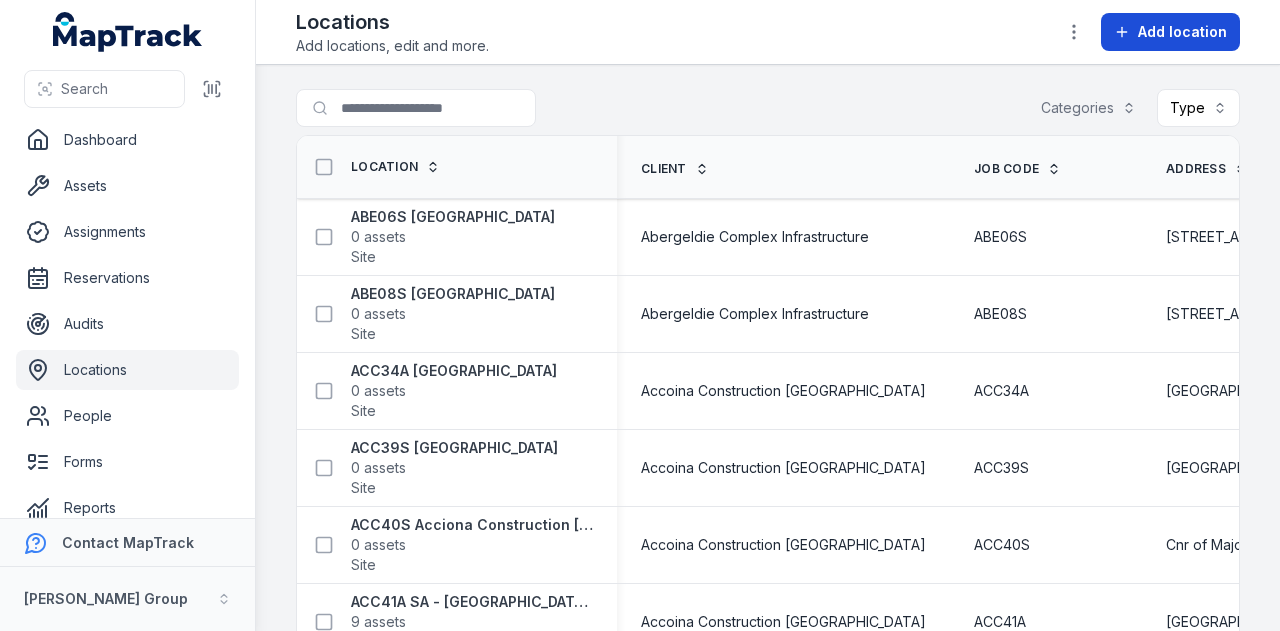 click on "Add location" at bounding box center (1182, 32) 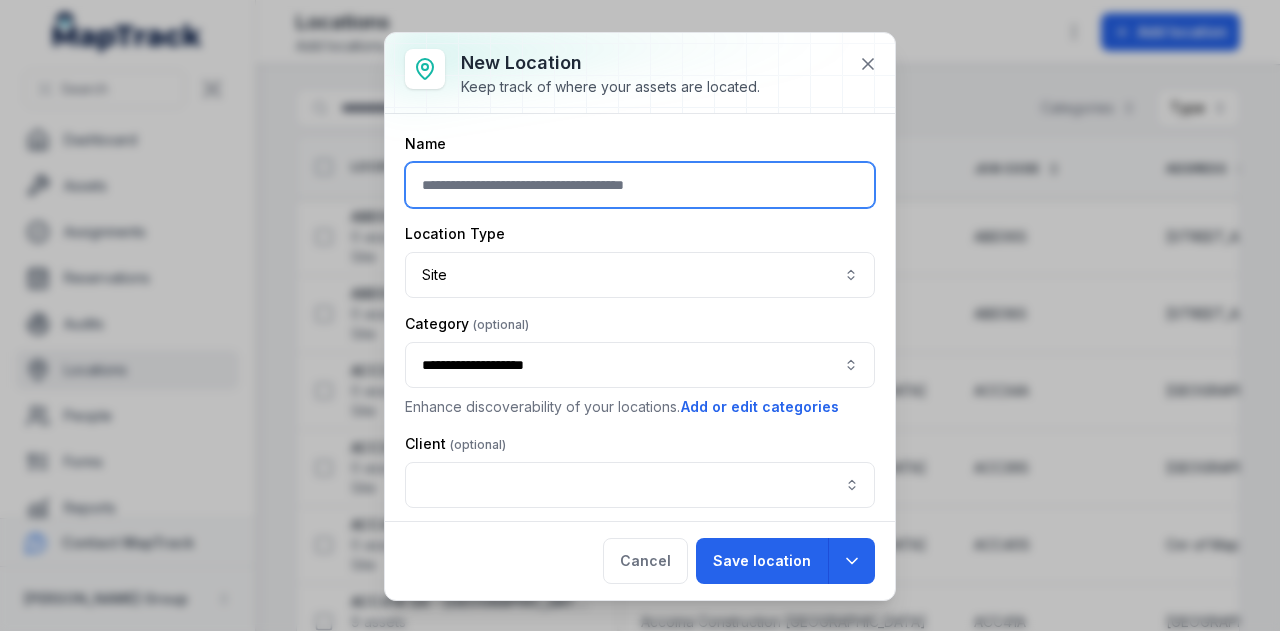 click at bounding box center [640, 185] 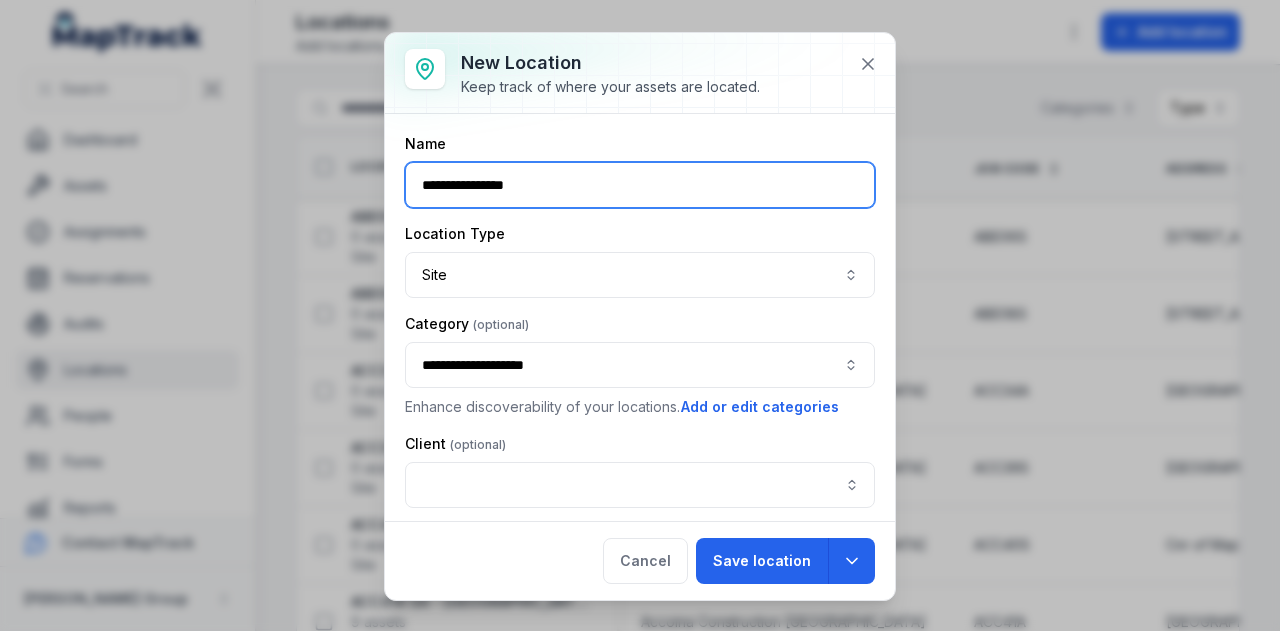 click on "**********" at bounding box center [640, 365] 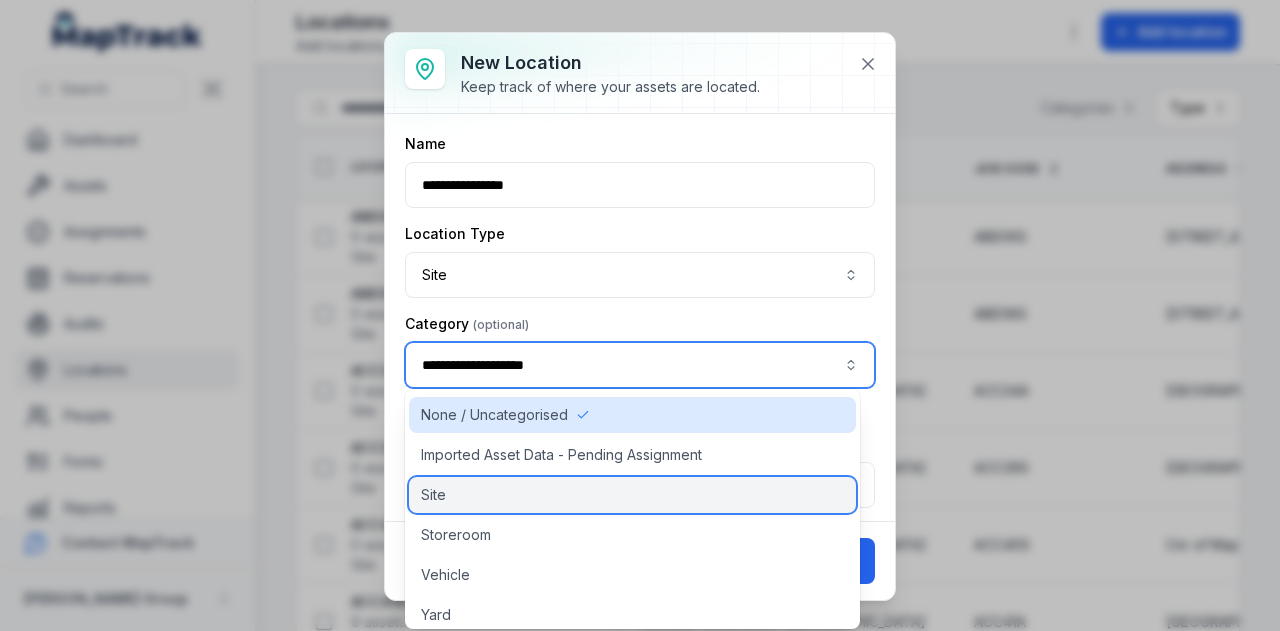 click on "Site" at bounding box center [632, 495] 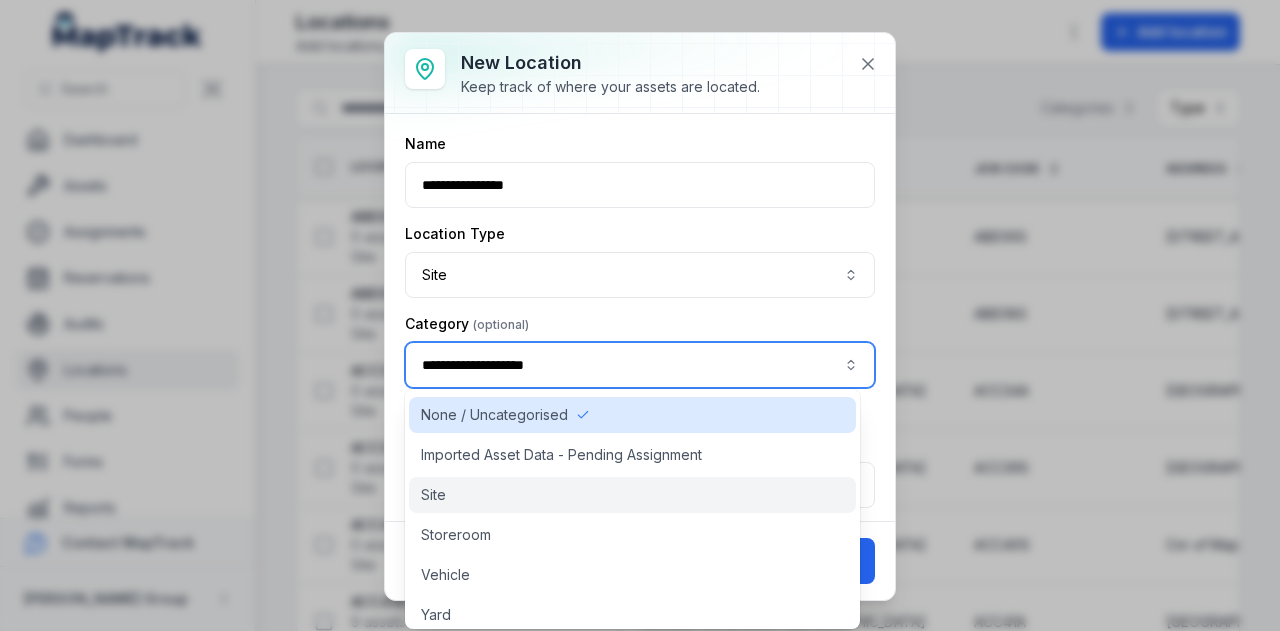 type on "****" 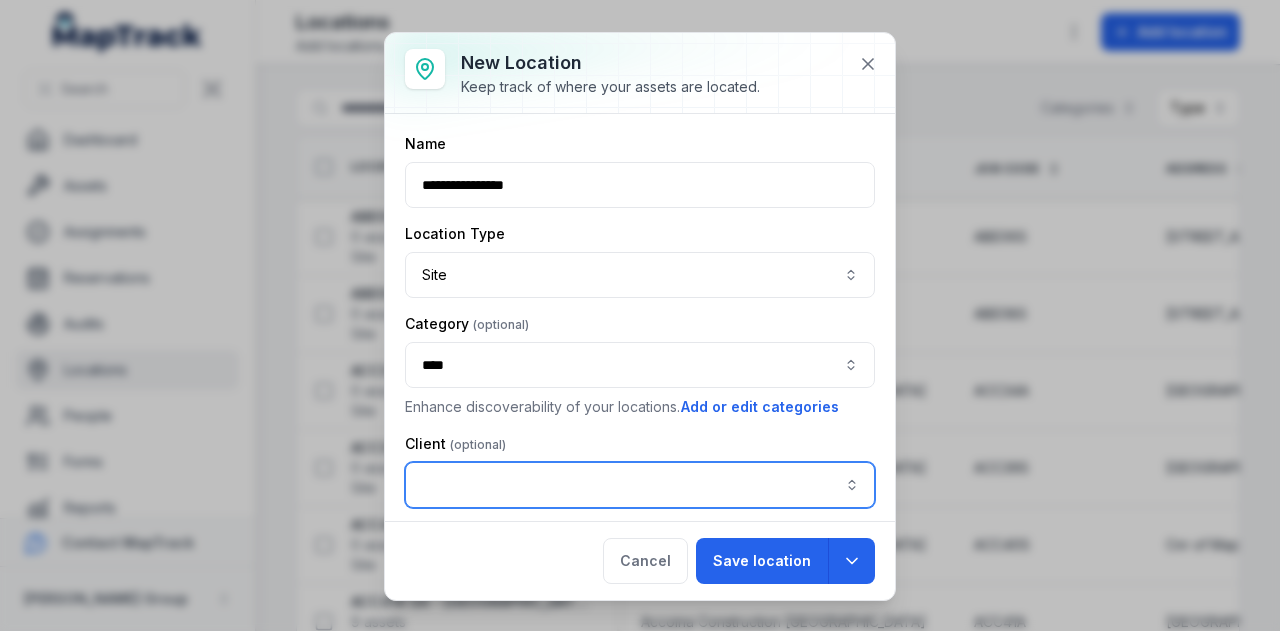 click at bounding box center [640, 485] 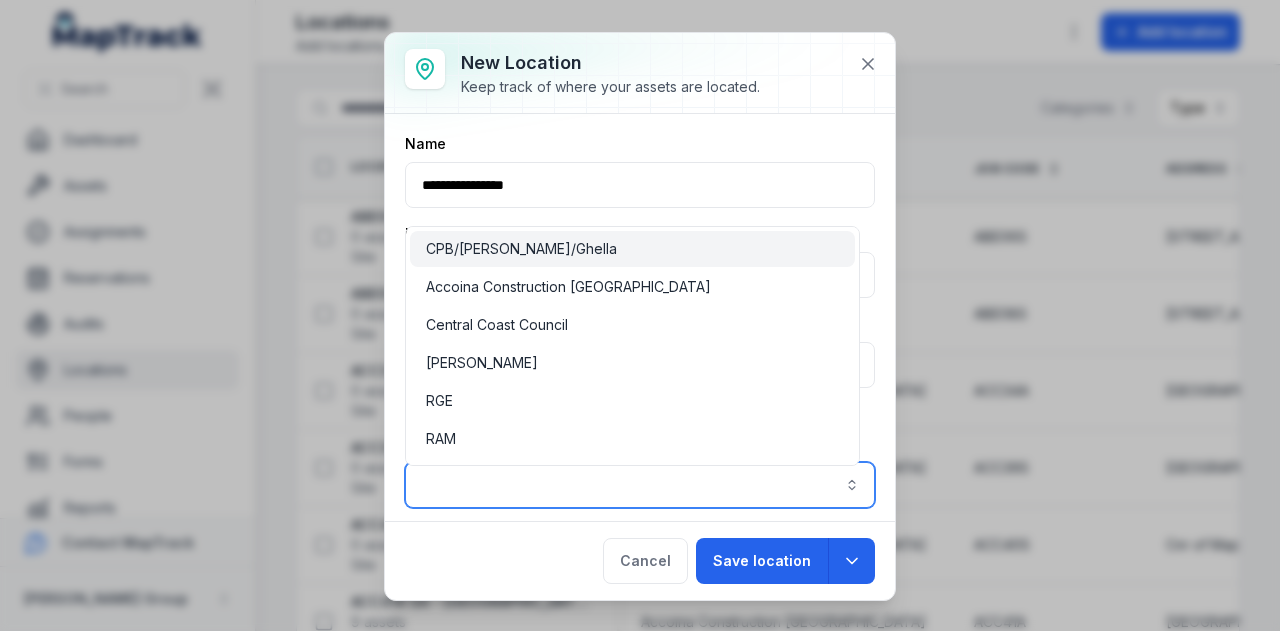 paste on "**********" 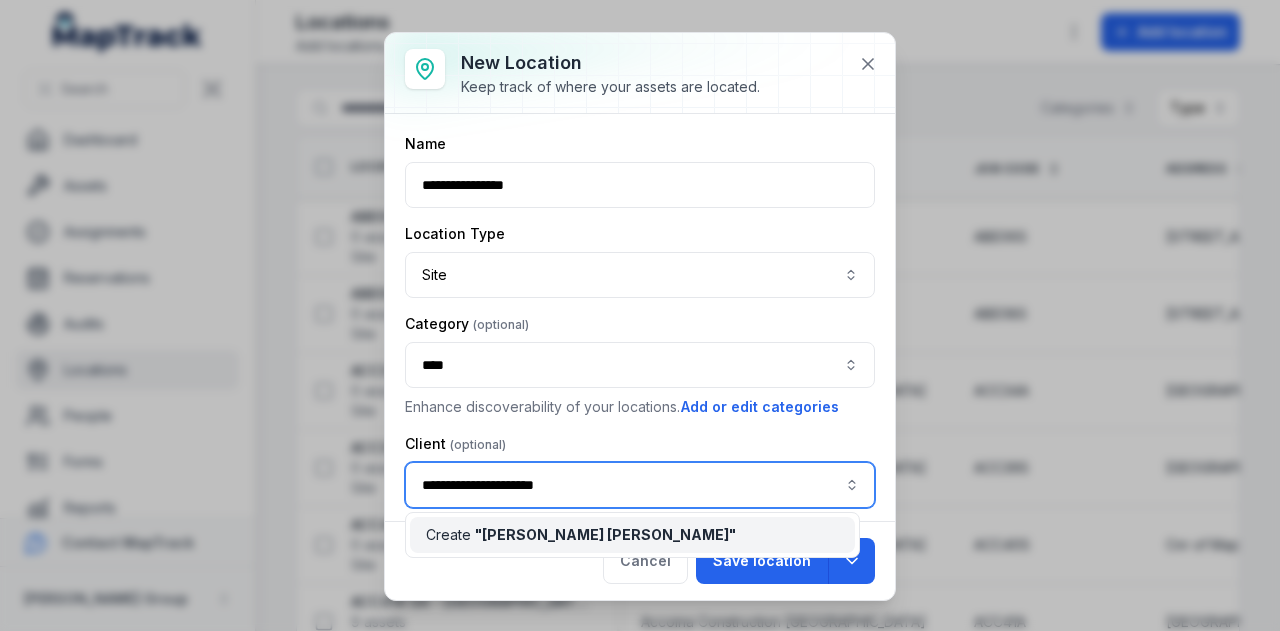 click on "" Graham Terence Martin  "" at bounding box center [605, 534] 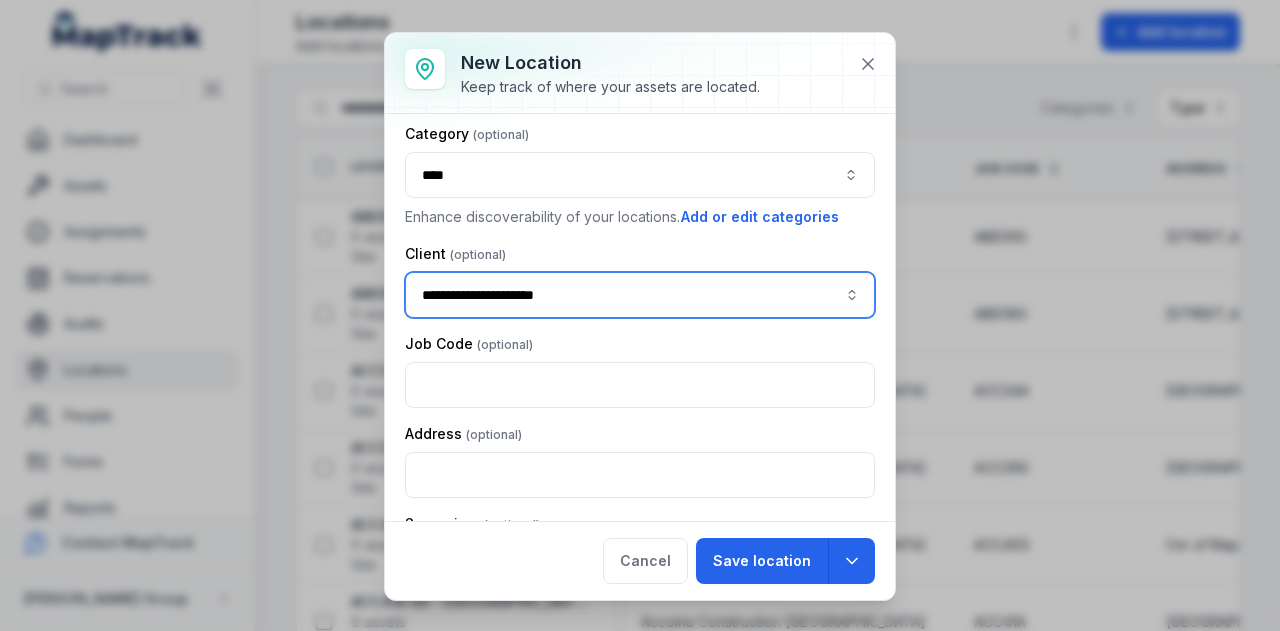 scroll, scrollTop: 194, scrollLeft: 0, axis: vertical 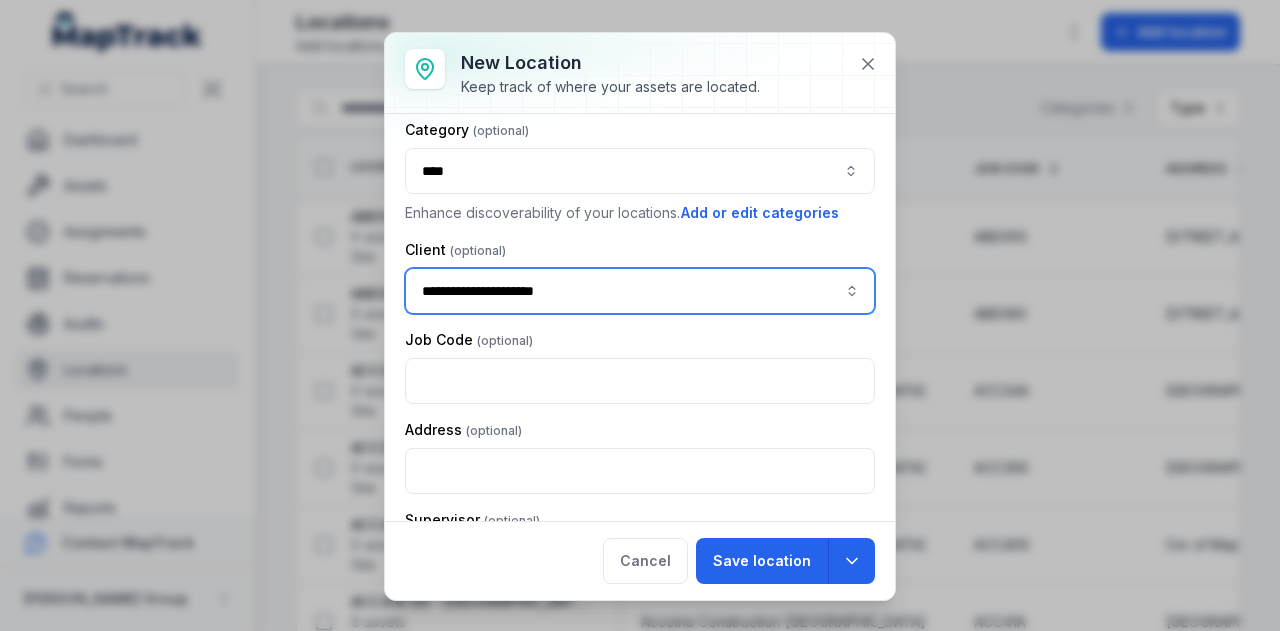 type on "**********" 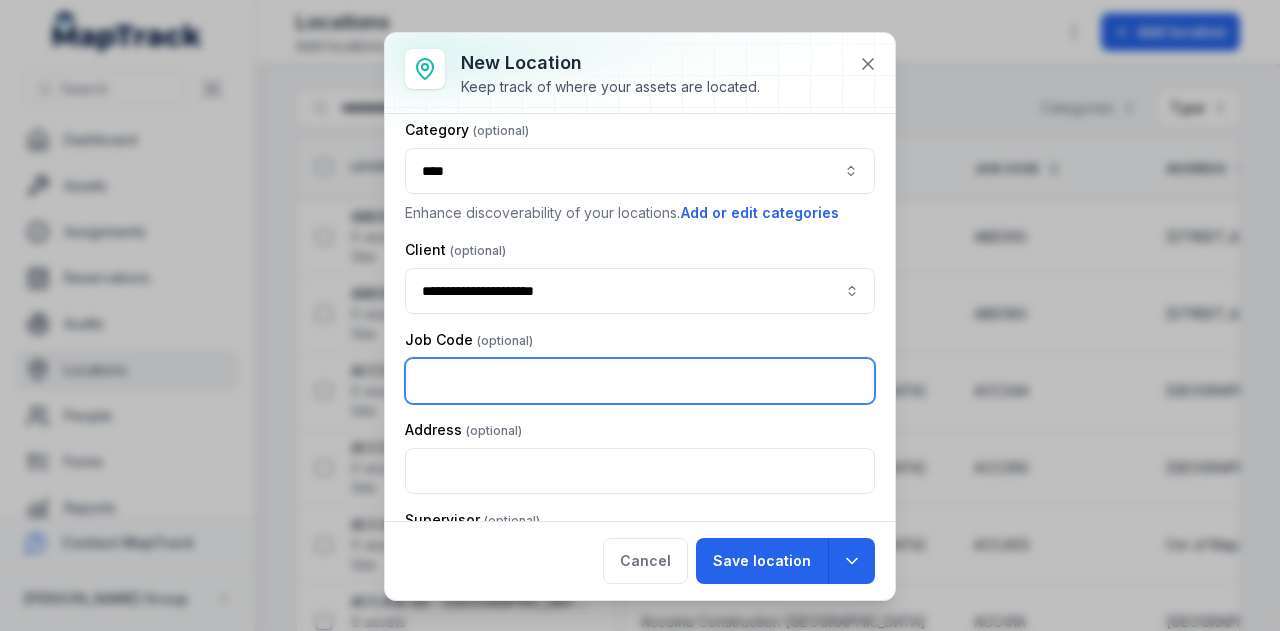 click at bounding box center [640, 381] 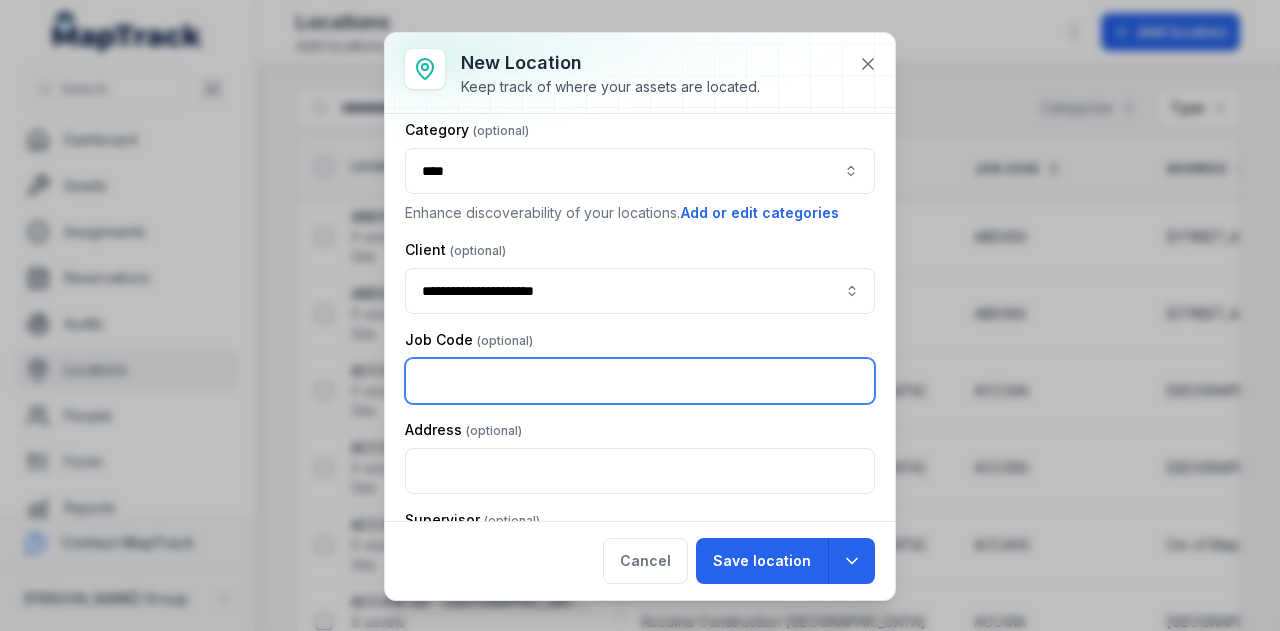 paste on "******" 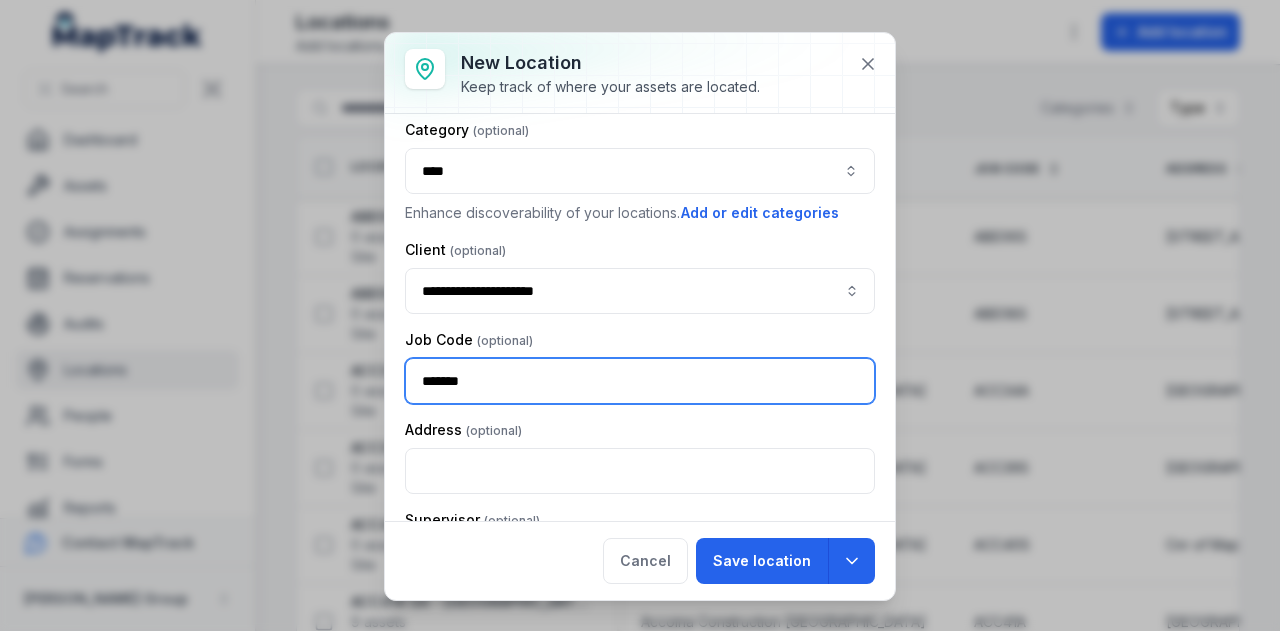 type on "******" 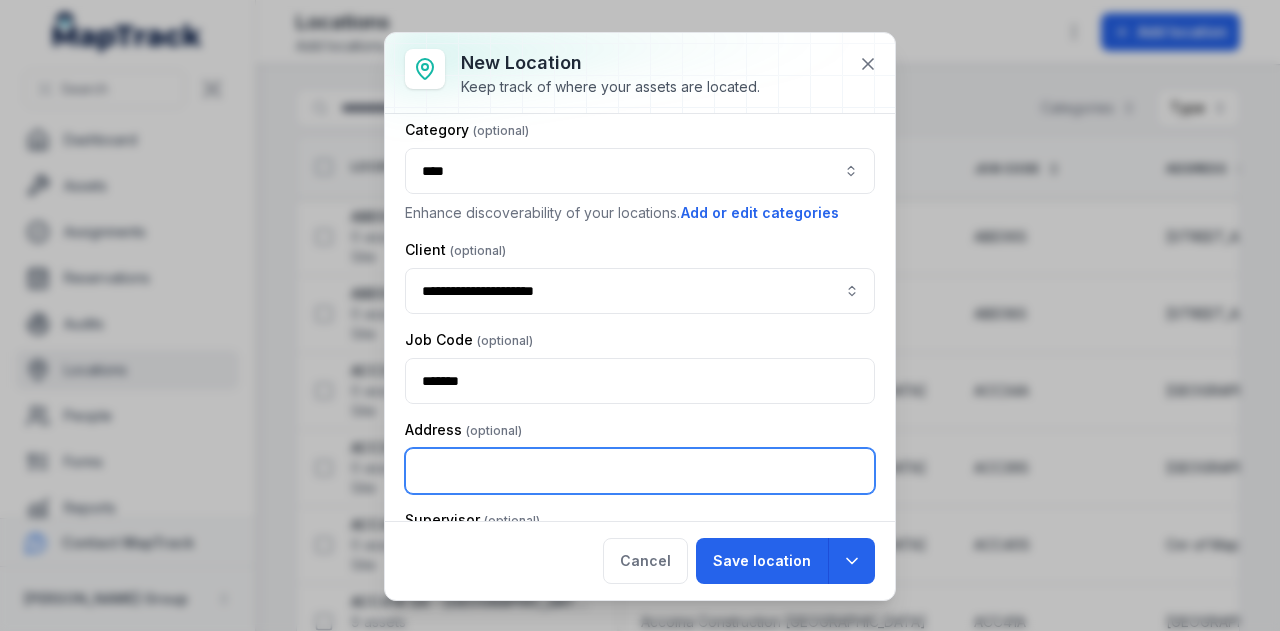 click at bounding box center [640, 471] 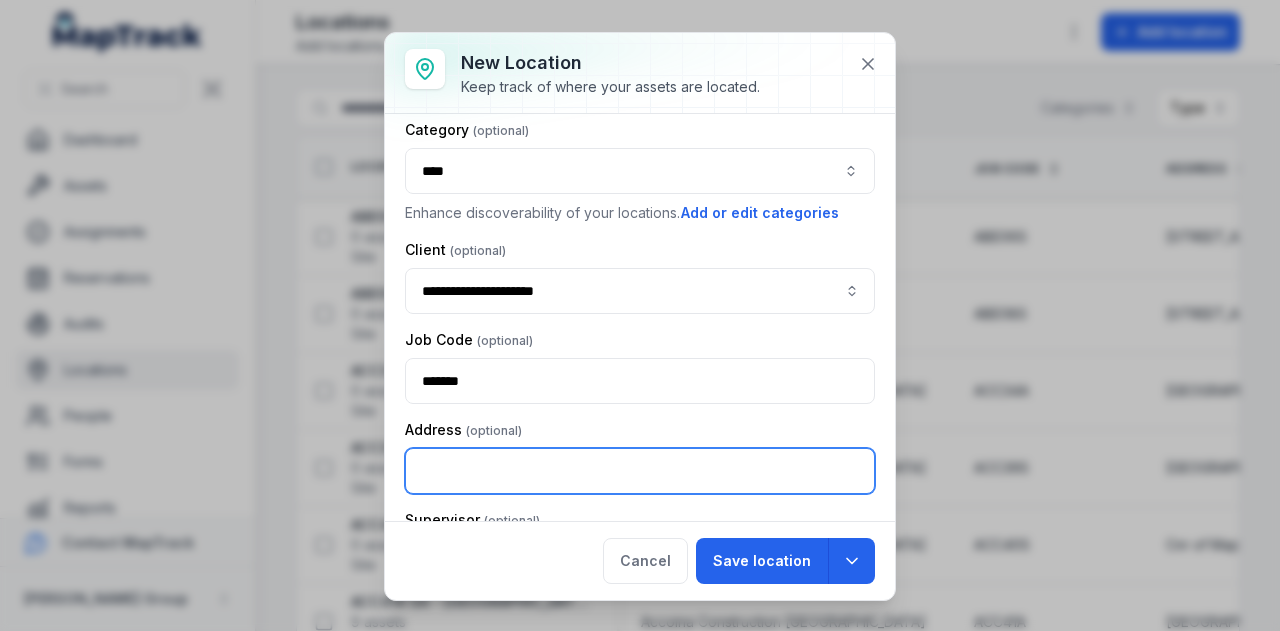paste on "**********" 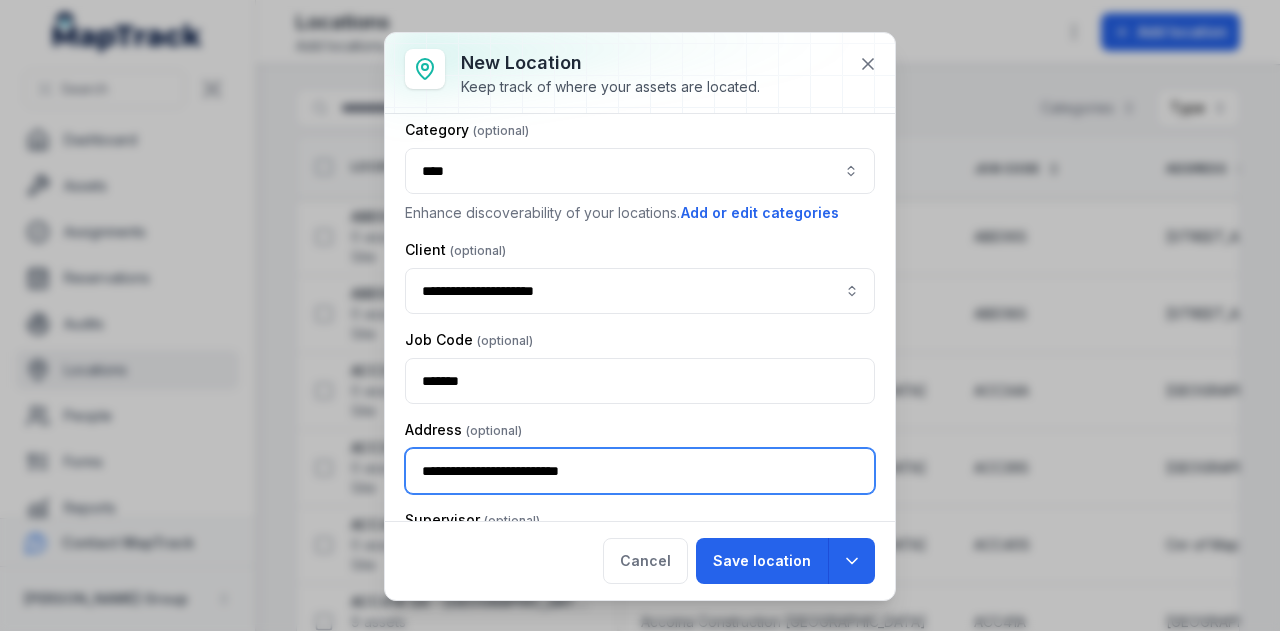 scroll, scrollTop: 299, scrollLeft: 0, axis: vertical 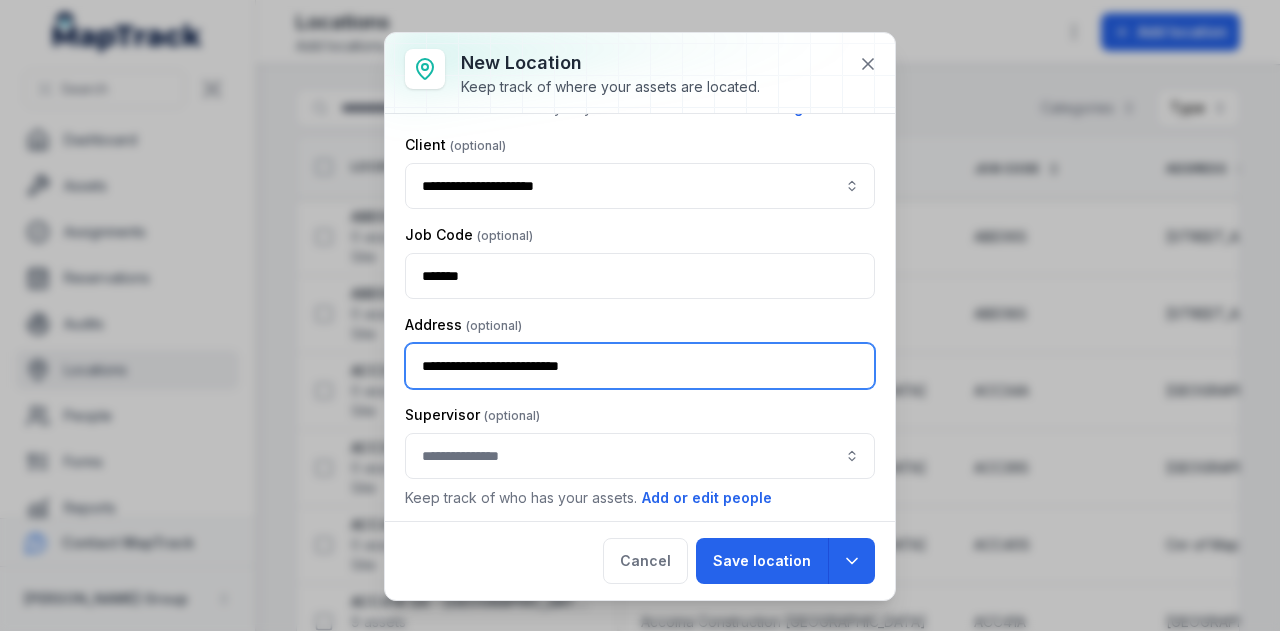 type on "**********" 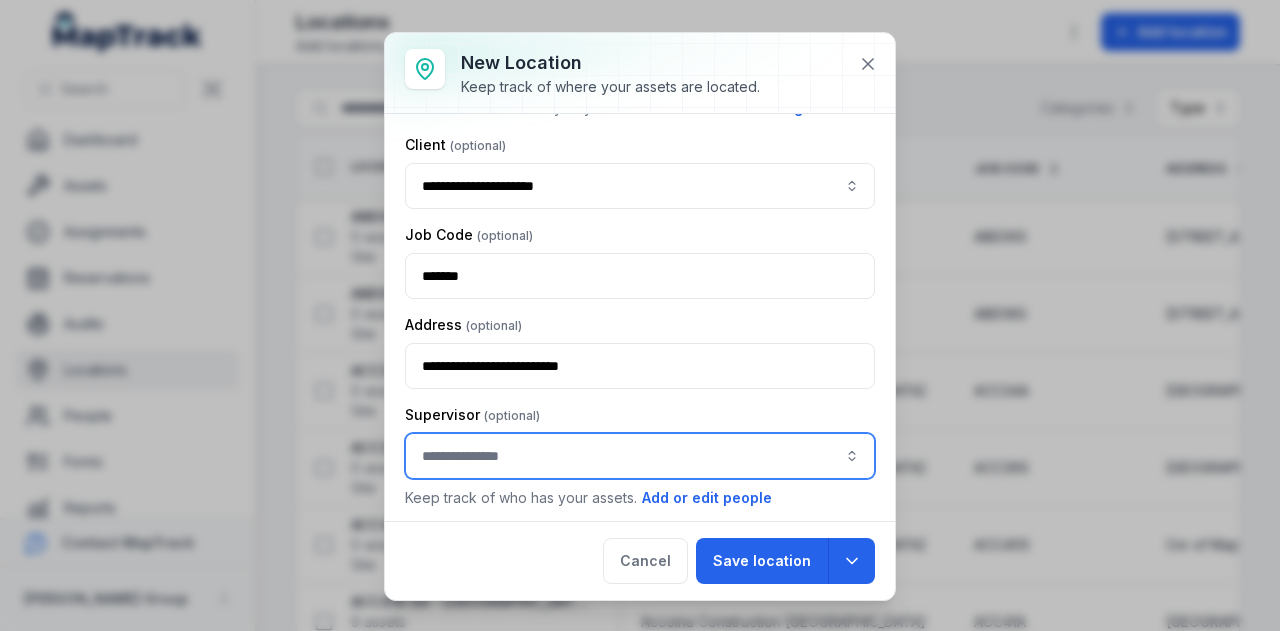 click at bounding box center [640, 456] 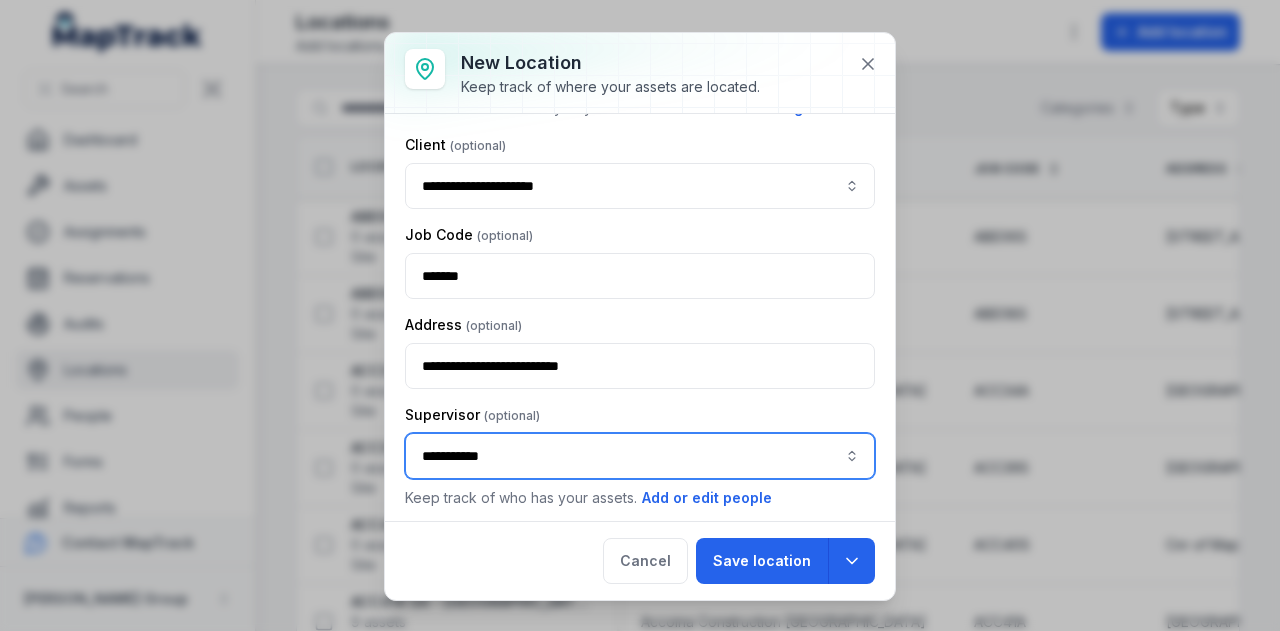 click on "brad walker" at bounding box center [632, 541] 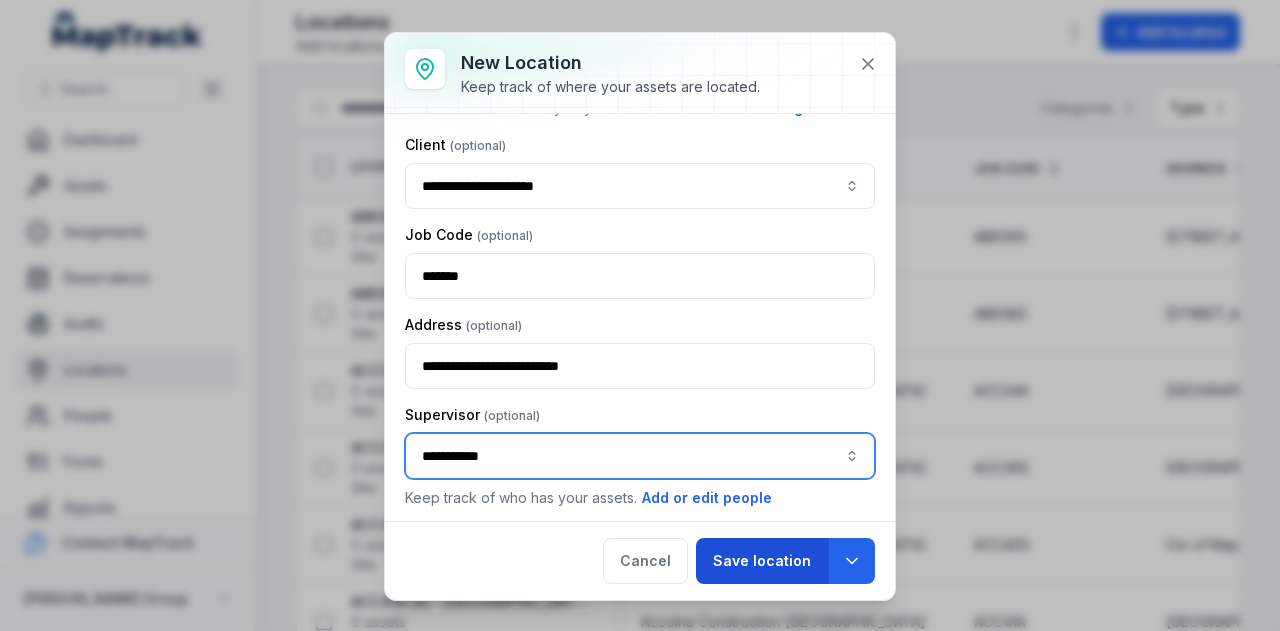 type on "**********" 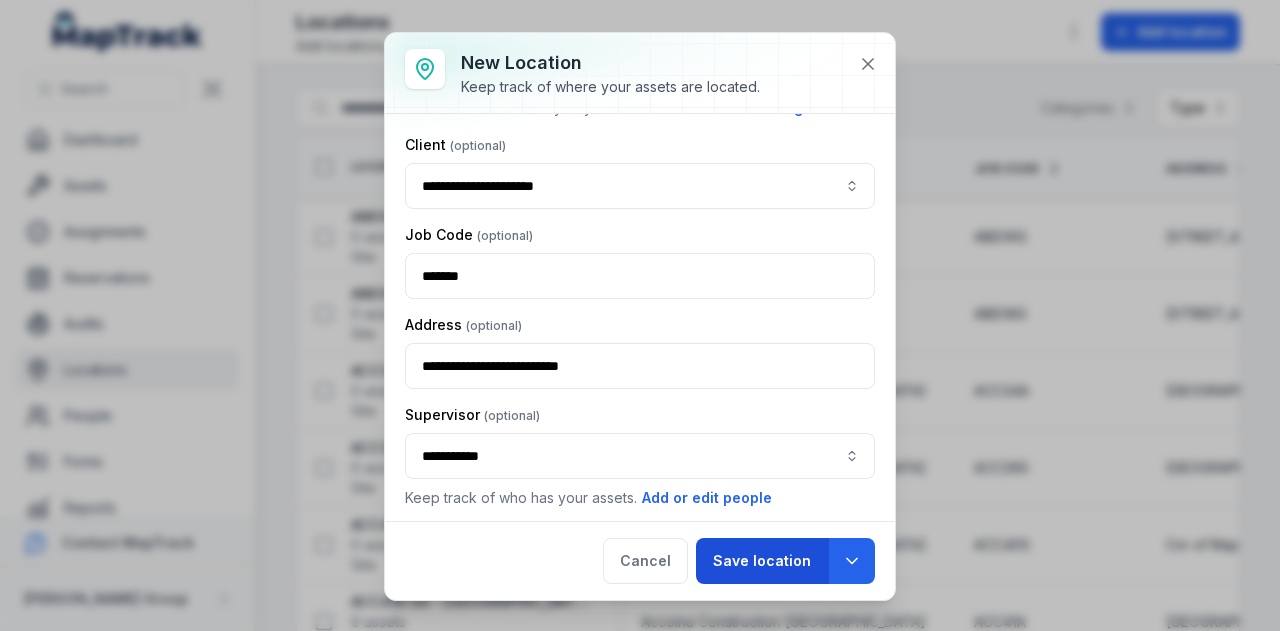 click on "Save location" at bounding box center [762, 561] 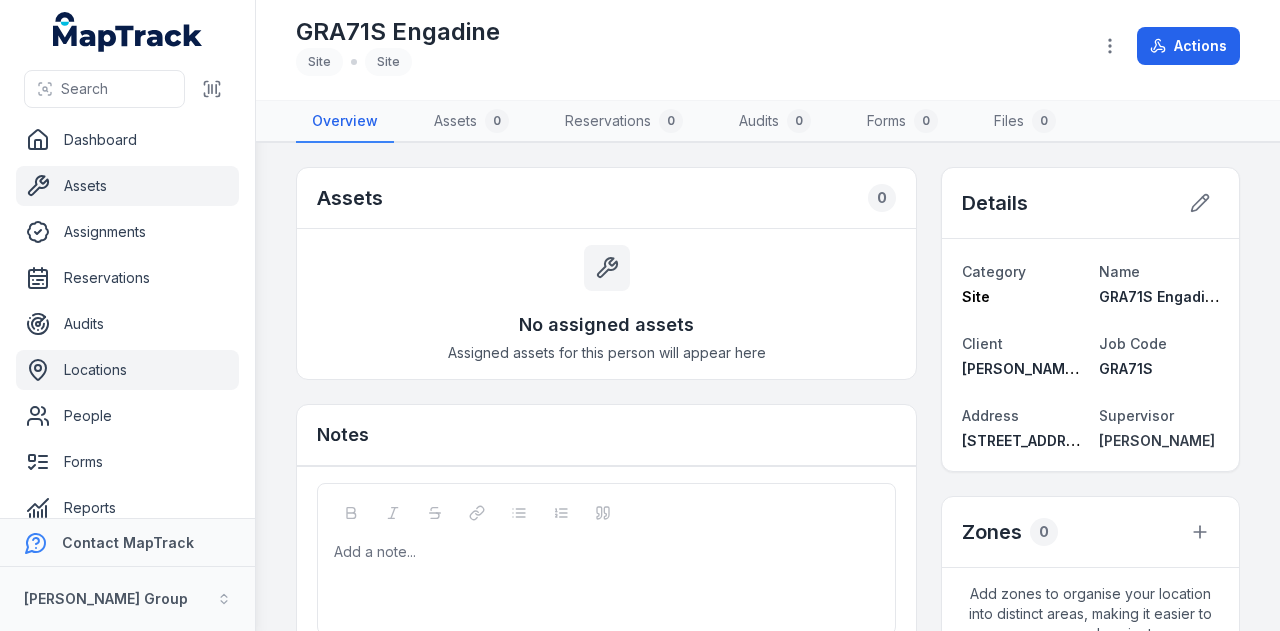 click on "Assets" at bounding box center (127, 186) 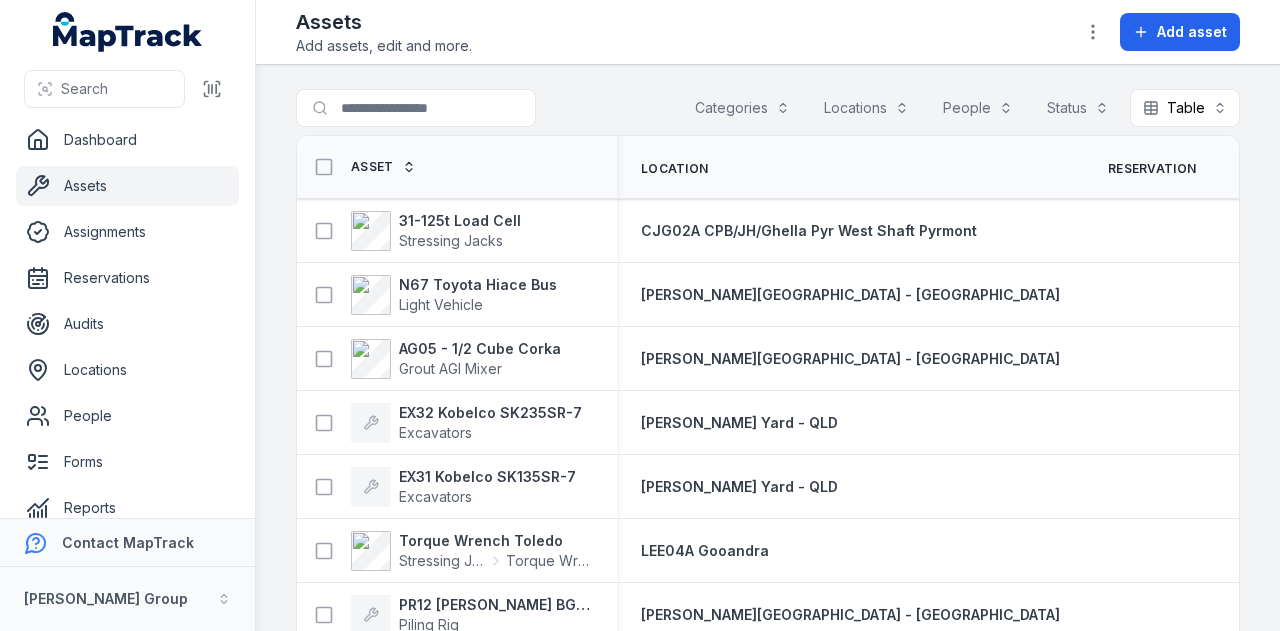 scroll, scrollTop: 0, scrollLeft: 0, axis: both 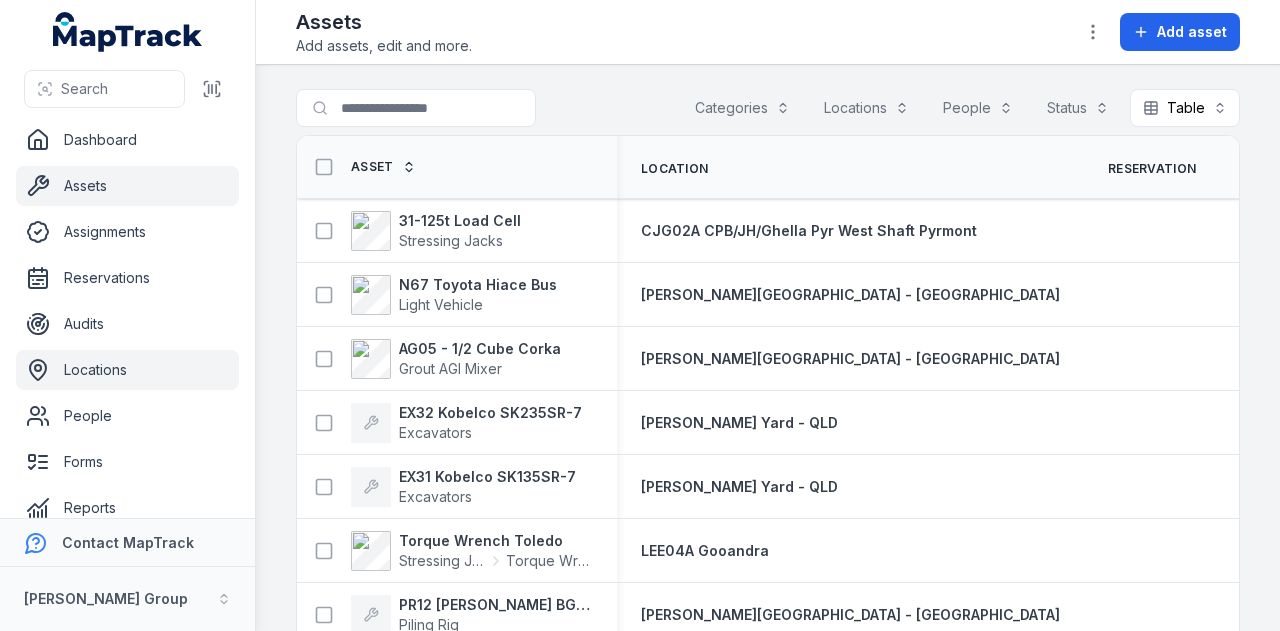 click on "Locations" at bounding box center (127, 370) 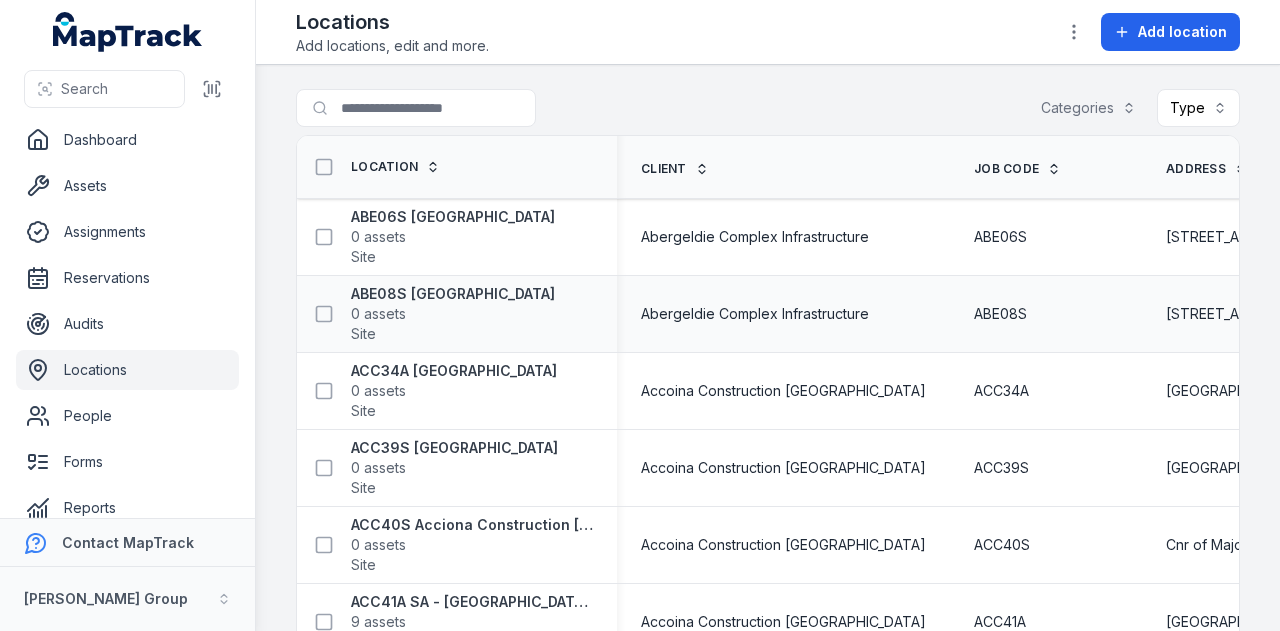 scroll, scrollTop: 0, scrollLeft: 0, axis: both 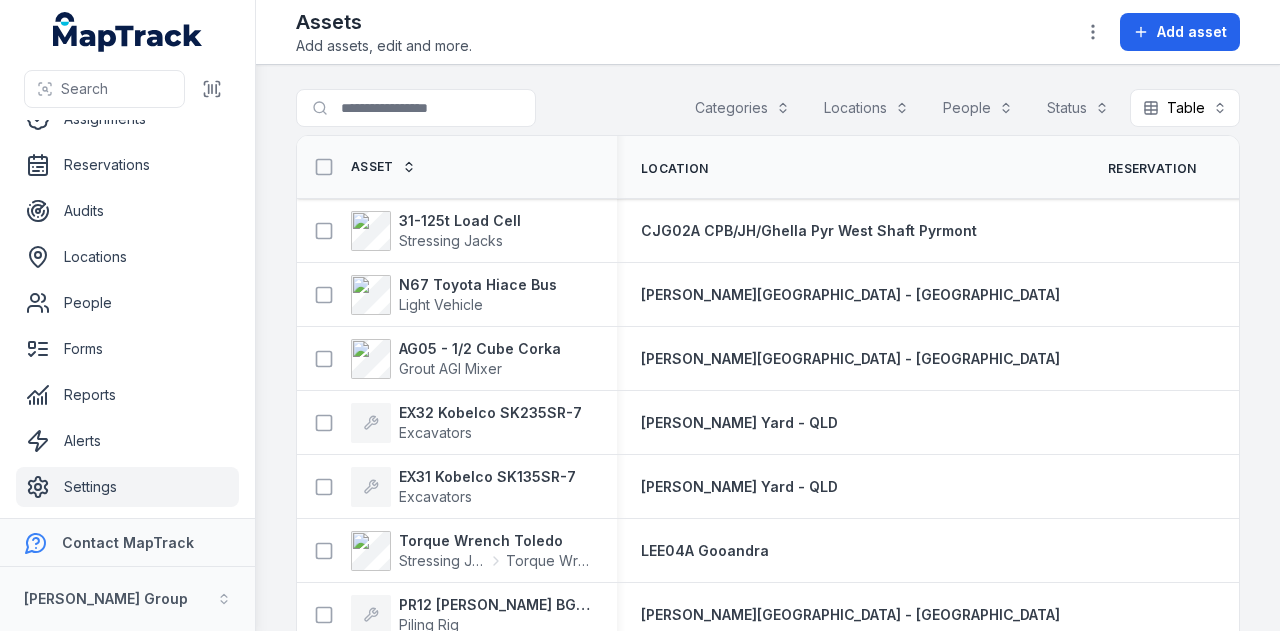 click on "Settings" at bounding box center (127, 487) 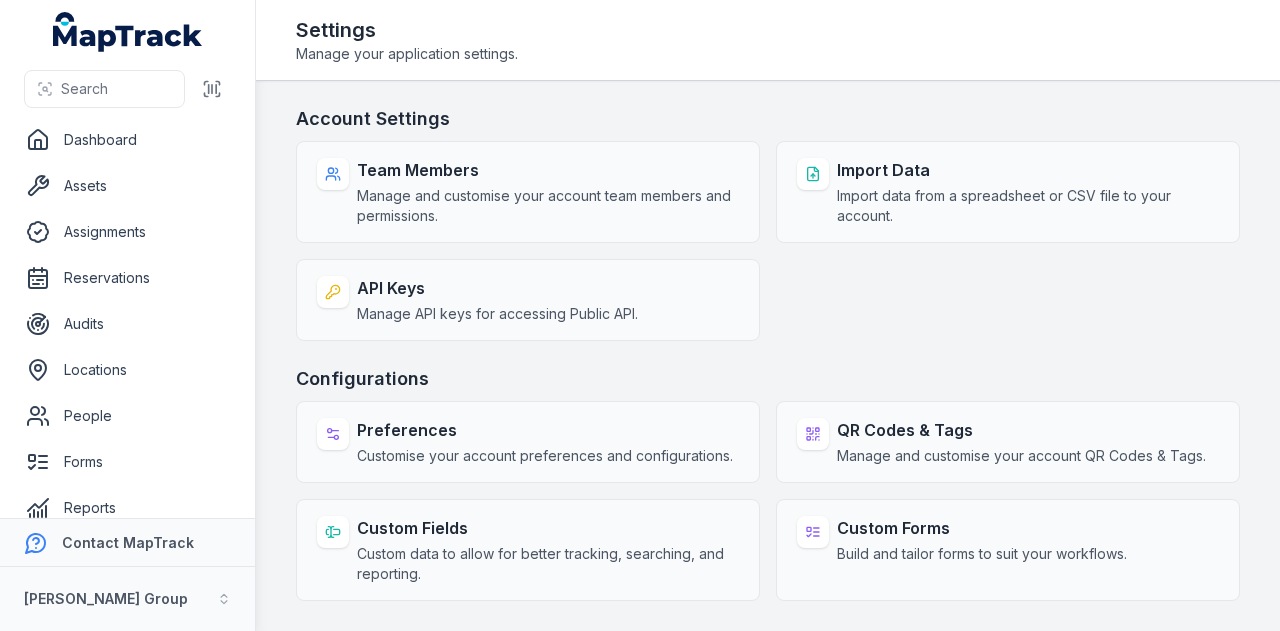 scroll, scrollTop: 0, scrollLeft: 0, axis: both 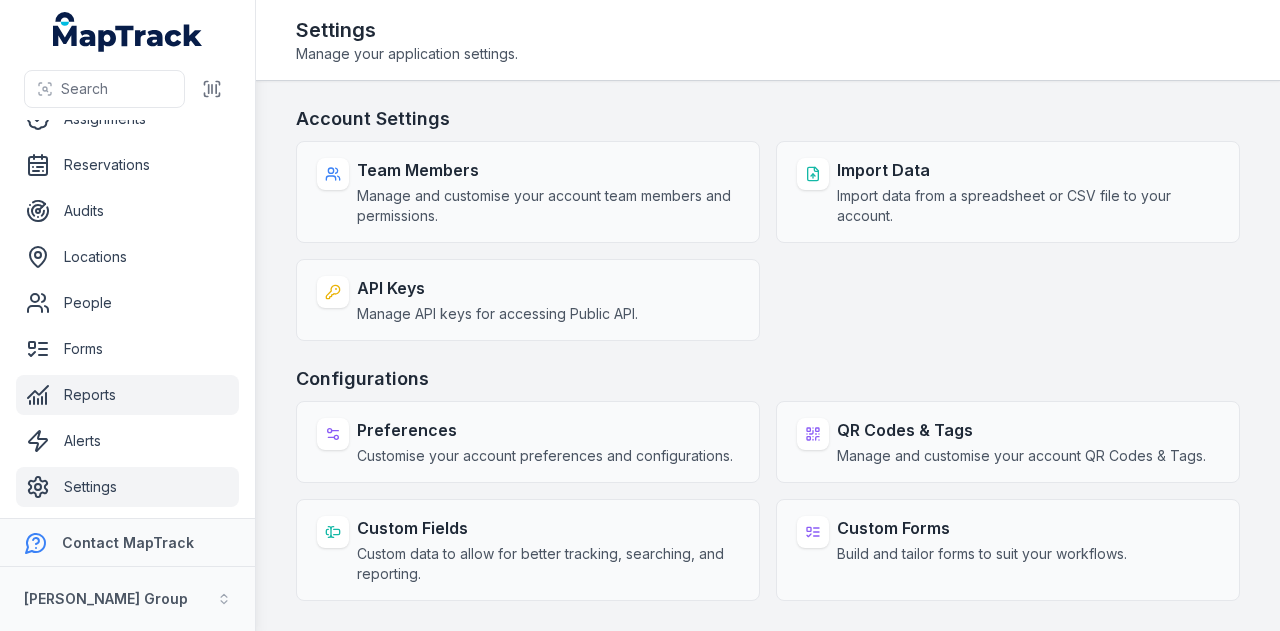 click on "Reports" at bounding box center (127, 395) 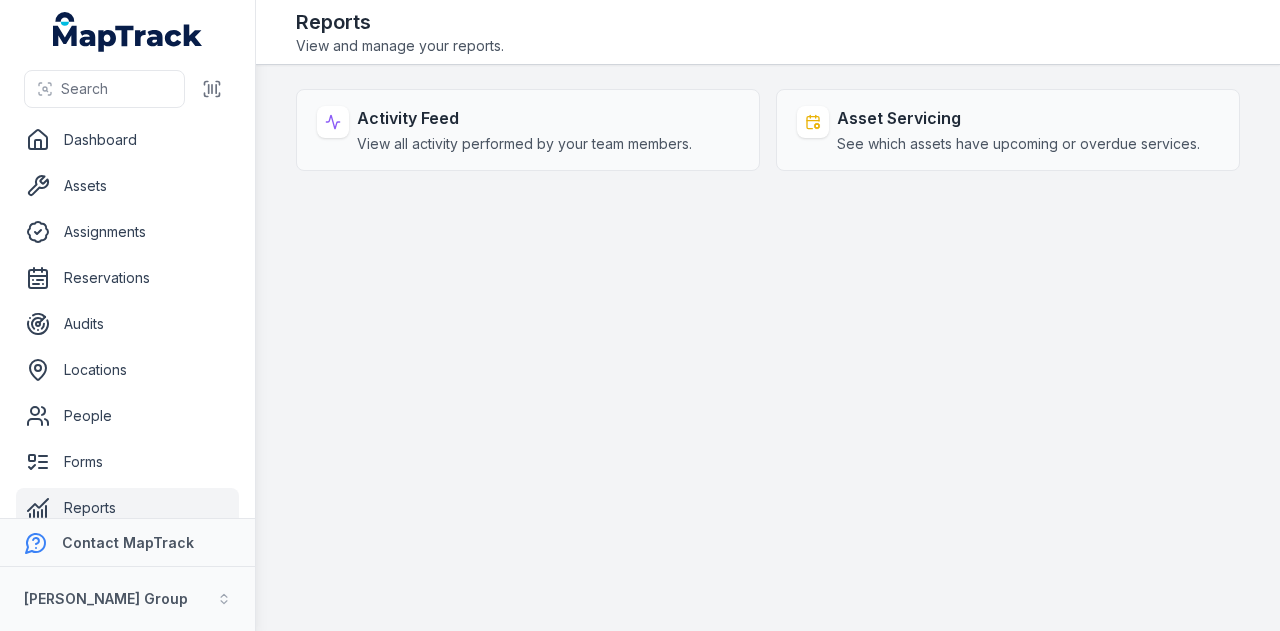 scroll, scrollTop: 0, scrollLeft: 0, axis: both 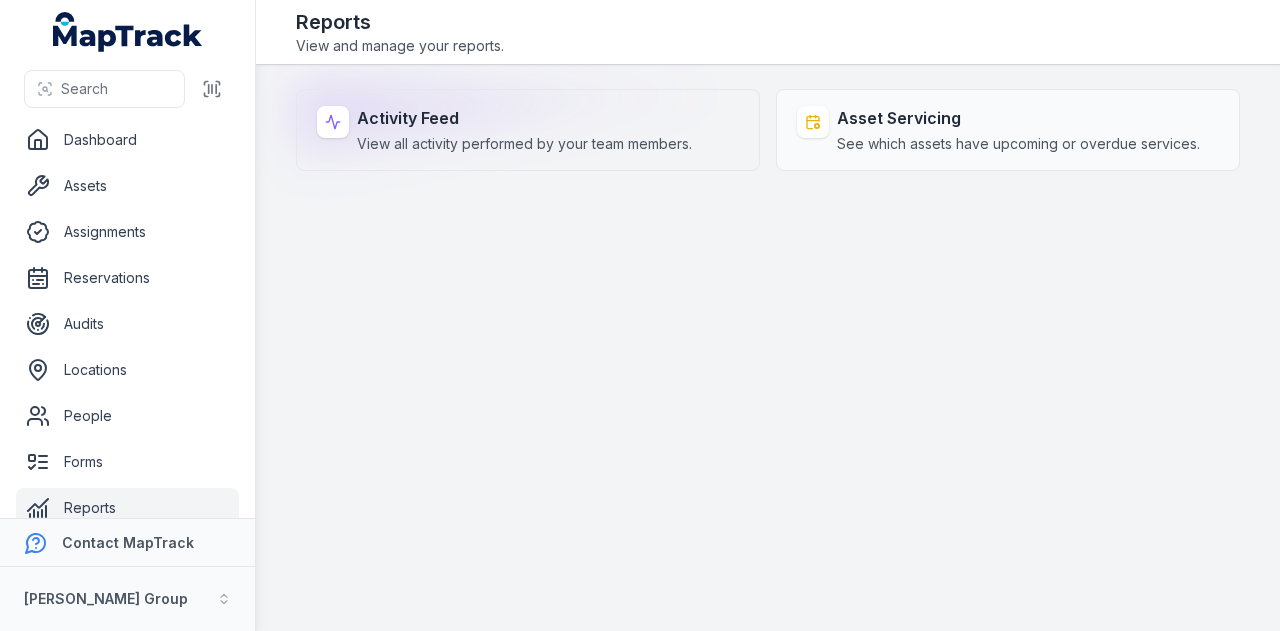 click on "View all activity performed by your team members." at bounding box center (524, 144) 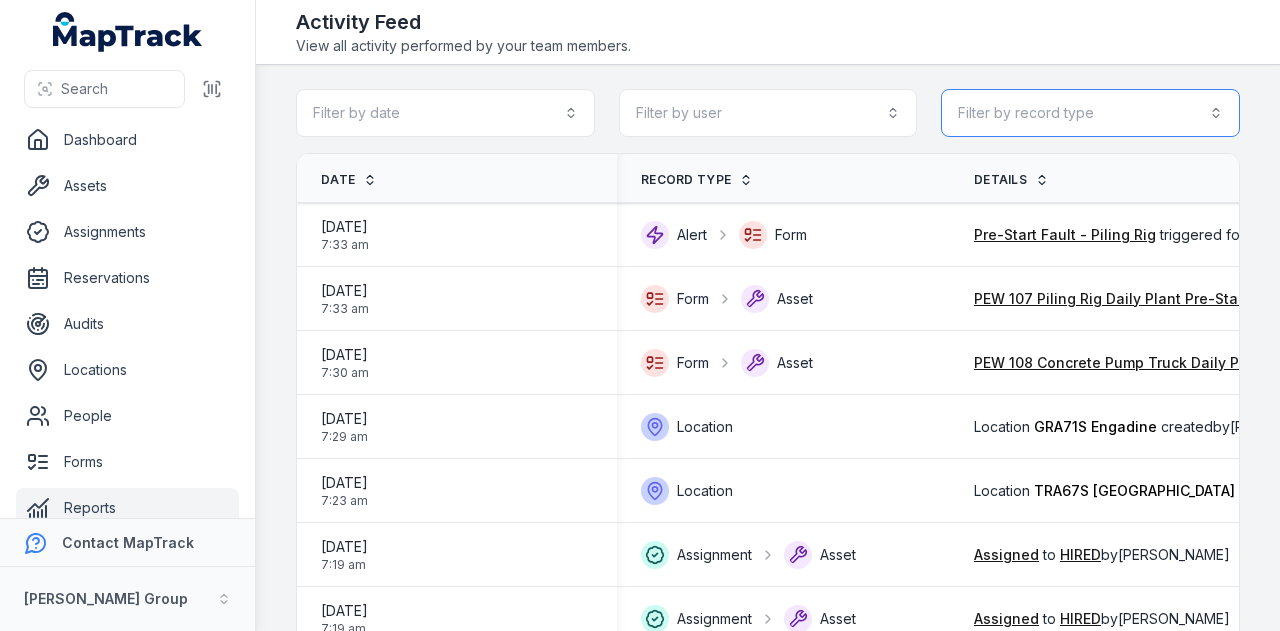 click on "Filter by record type" at bounding box center [1090, 113] 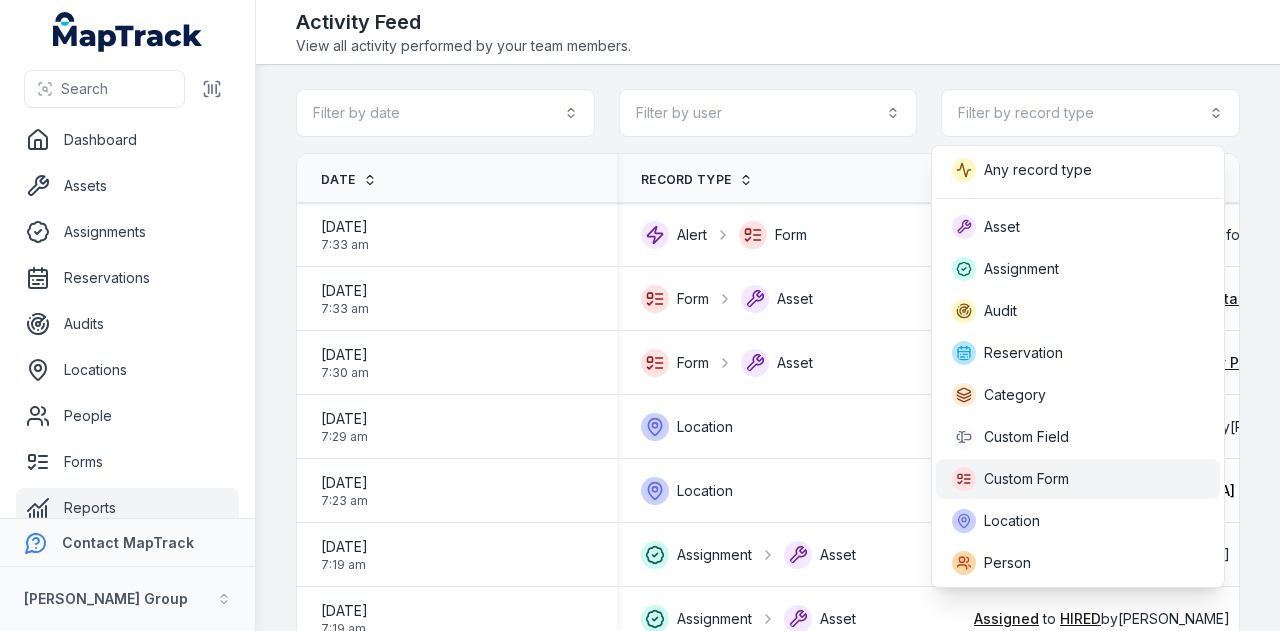 click on "Custom Form" at bounding box center [1026, 479] 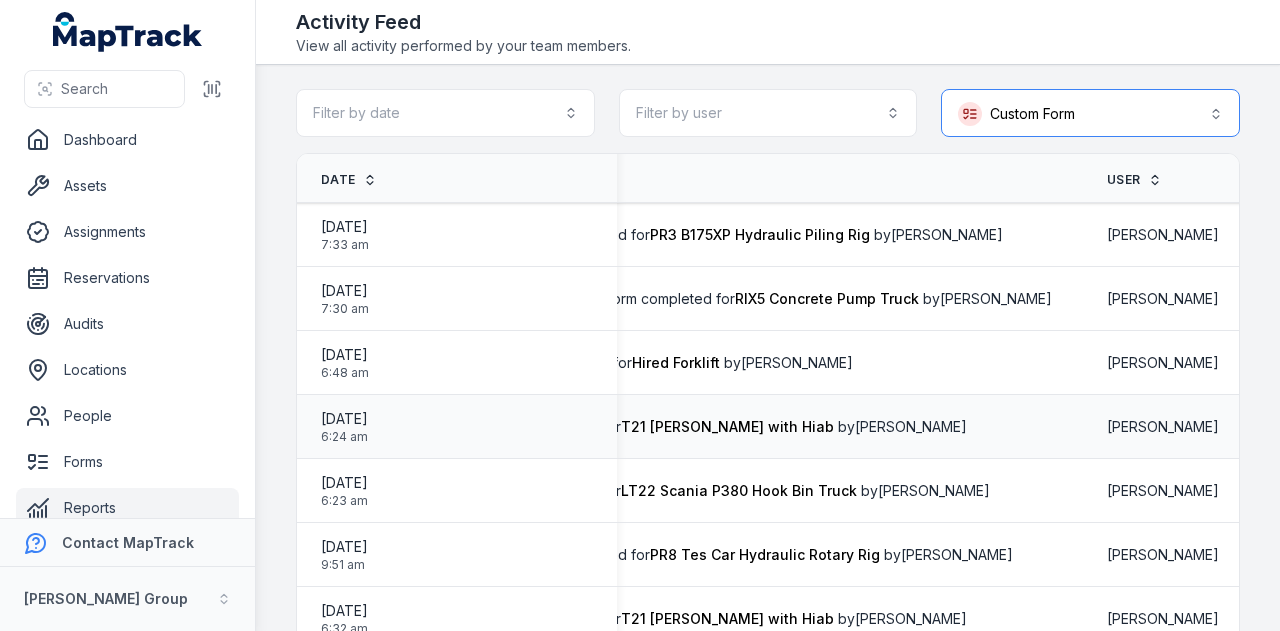 scroll, scrollTop: 0, scrollLeft: 713, axis: horizontal 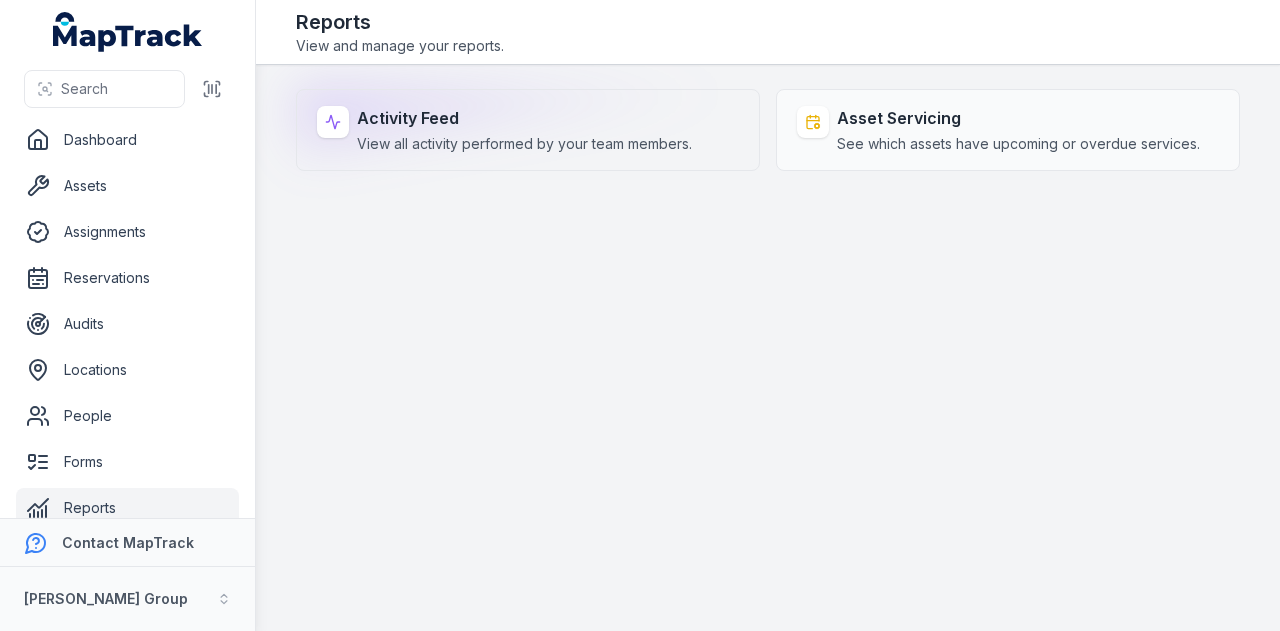 click on "Activity Feed" at bounding box center (524, 118) 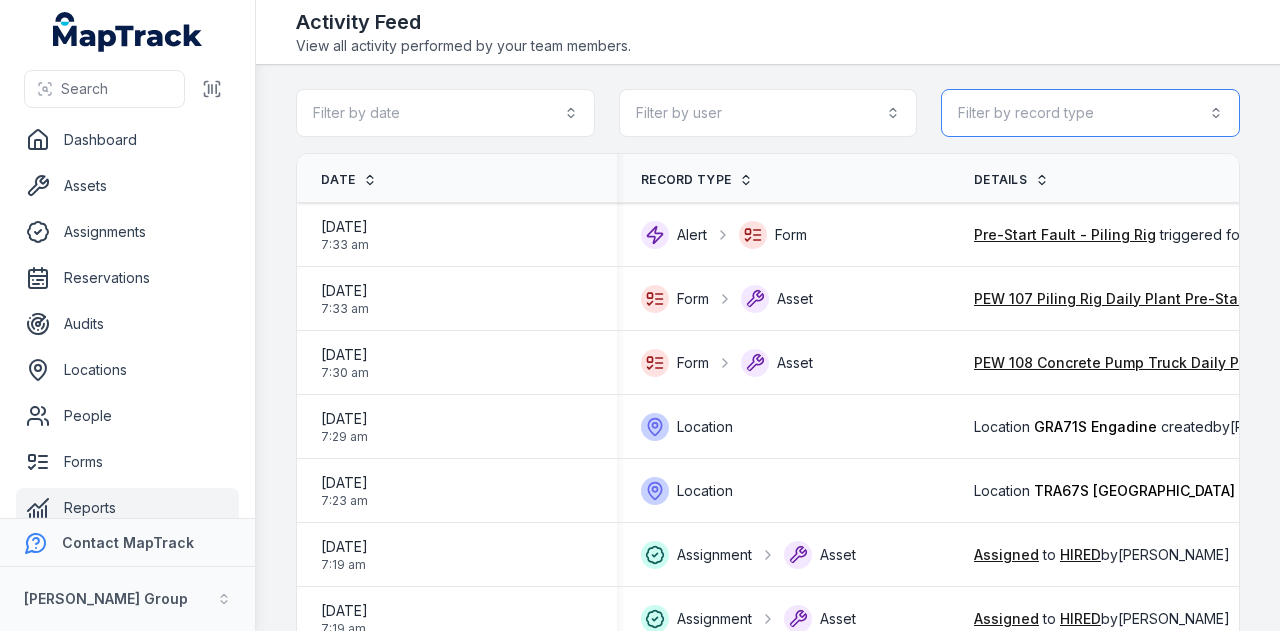 click on "Filter by record type" at bounding box center [1090, 113] 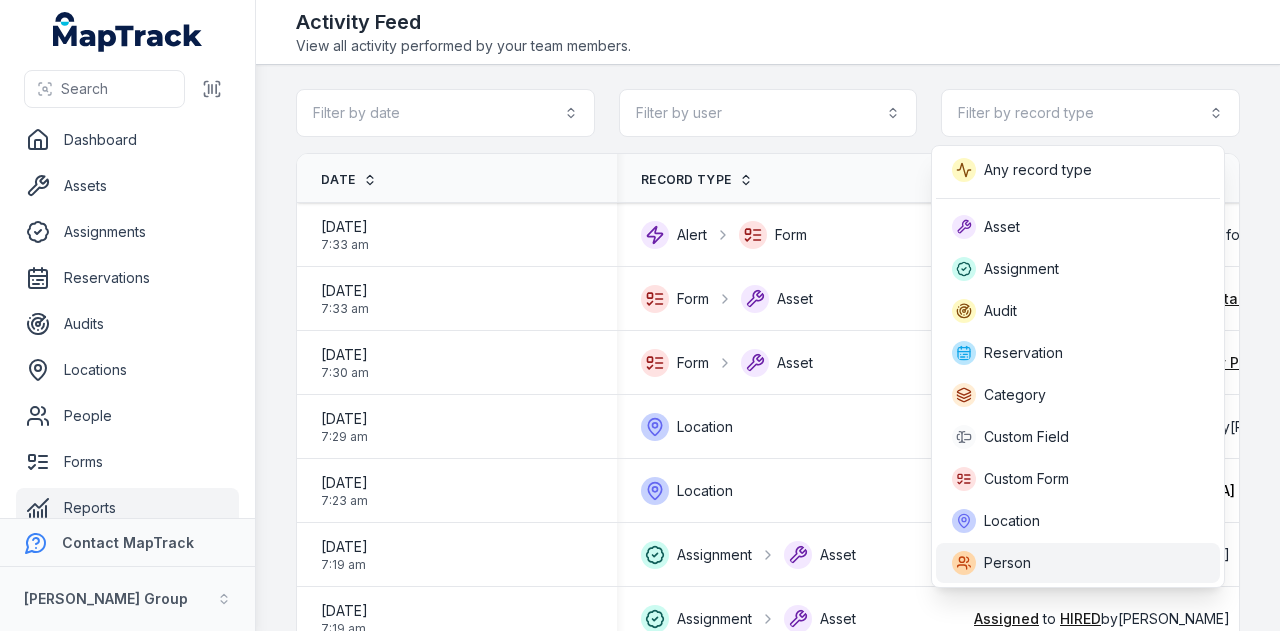 click on "Person" at bounding box center [1078, 563] 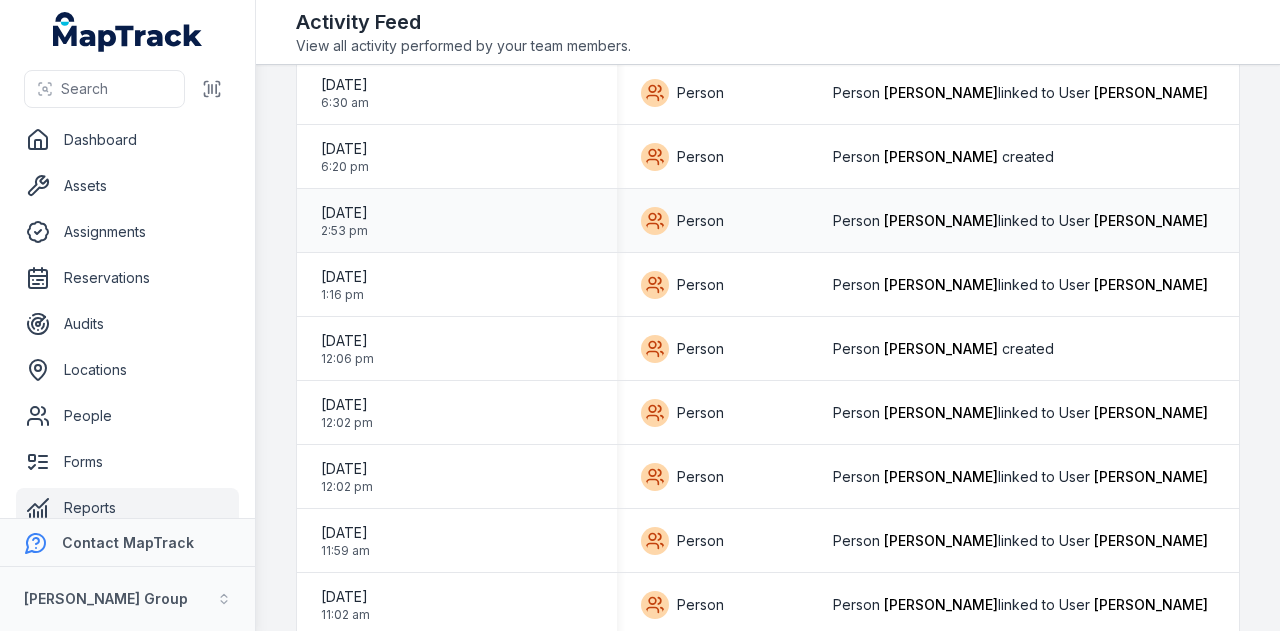 scroll, scrollTop: 0, scrollLeft: 0, axis: both 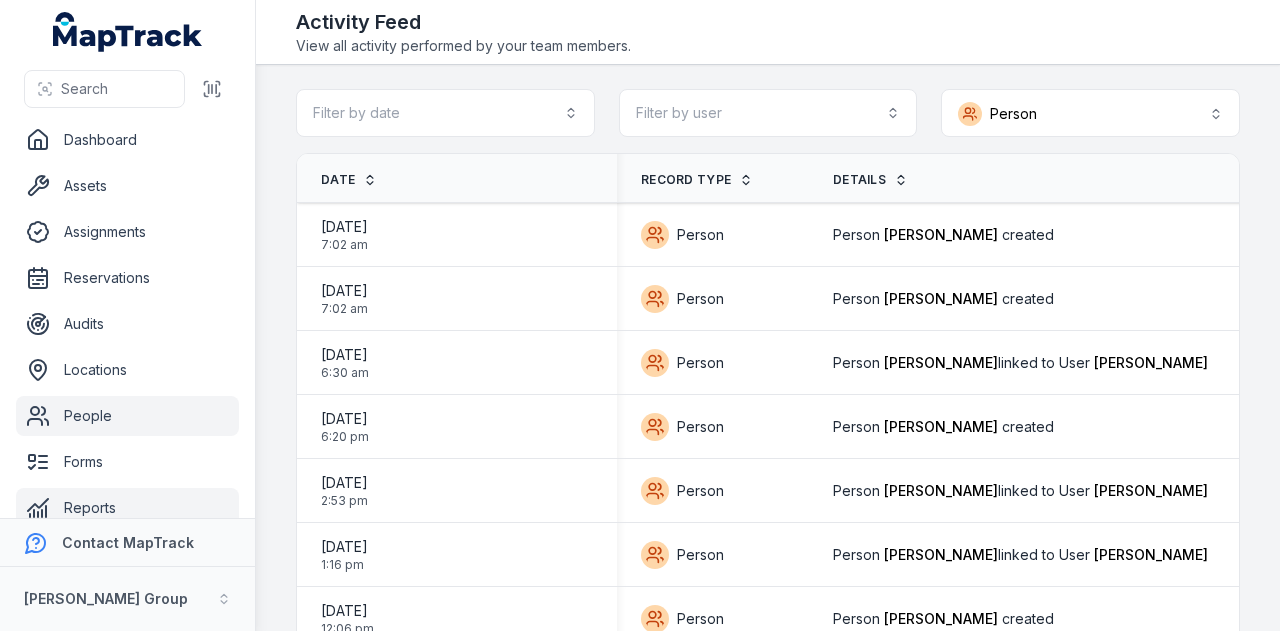 click on "People" at bounding box center (127, 416) 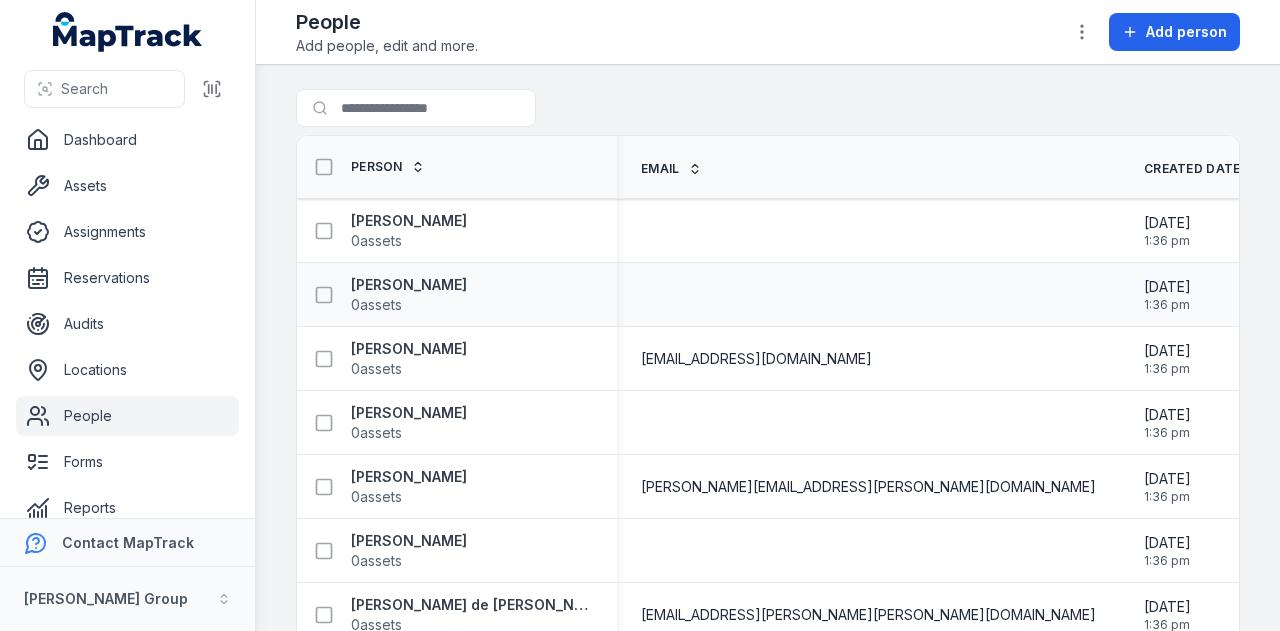 scroll, scrollTop: 0, scrollLeft: 0, axis: both 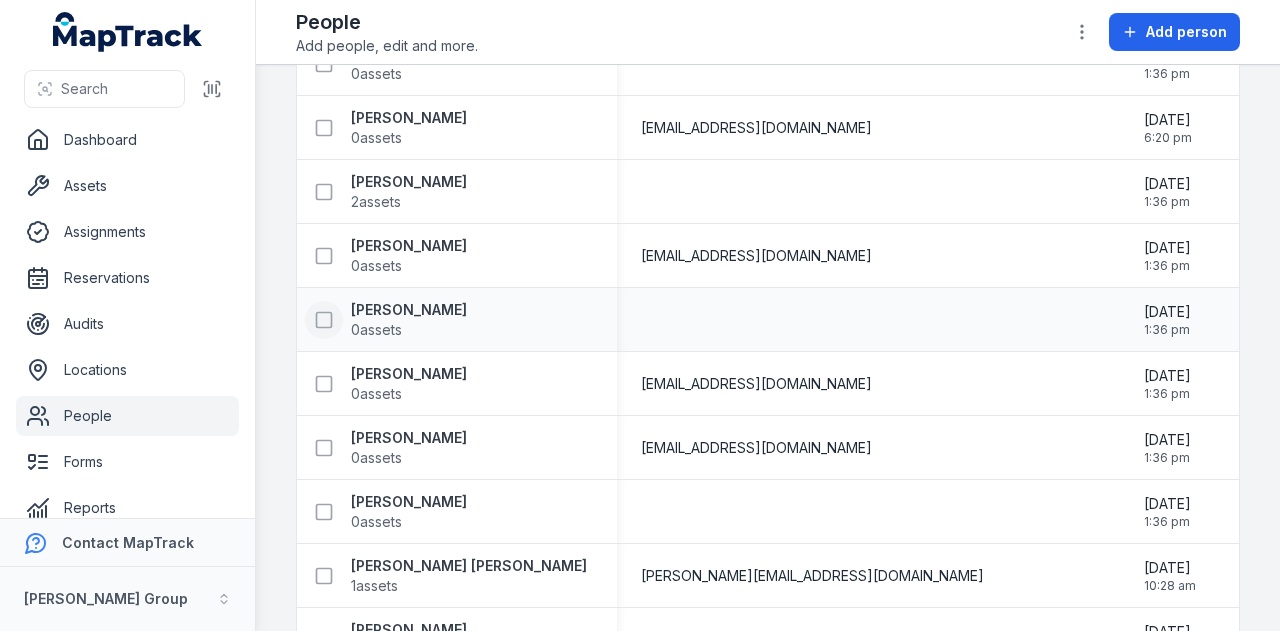 click 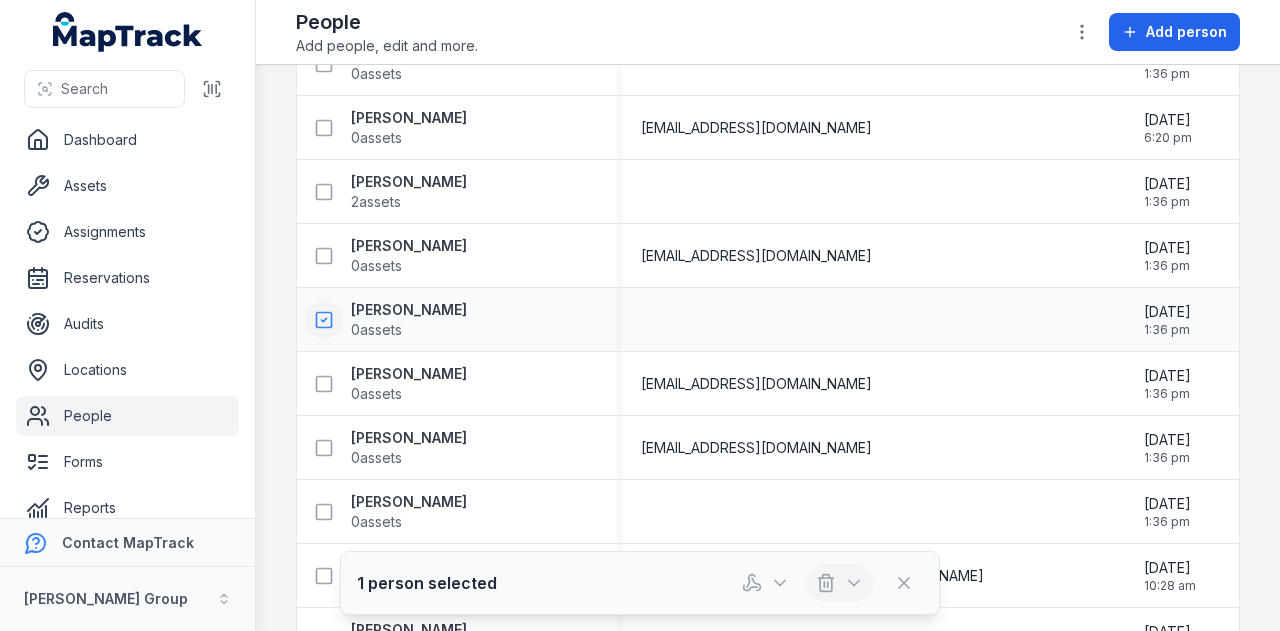click at bounding box center [840, 583] 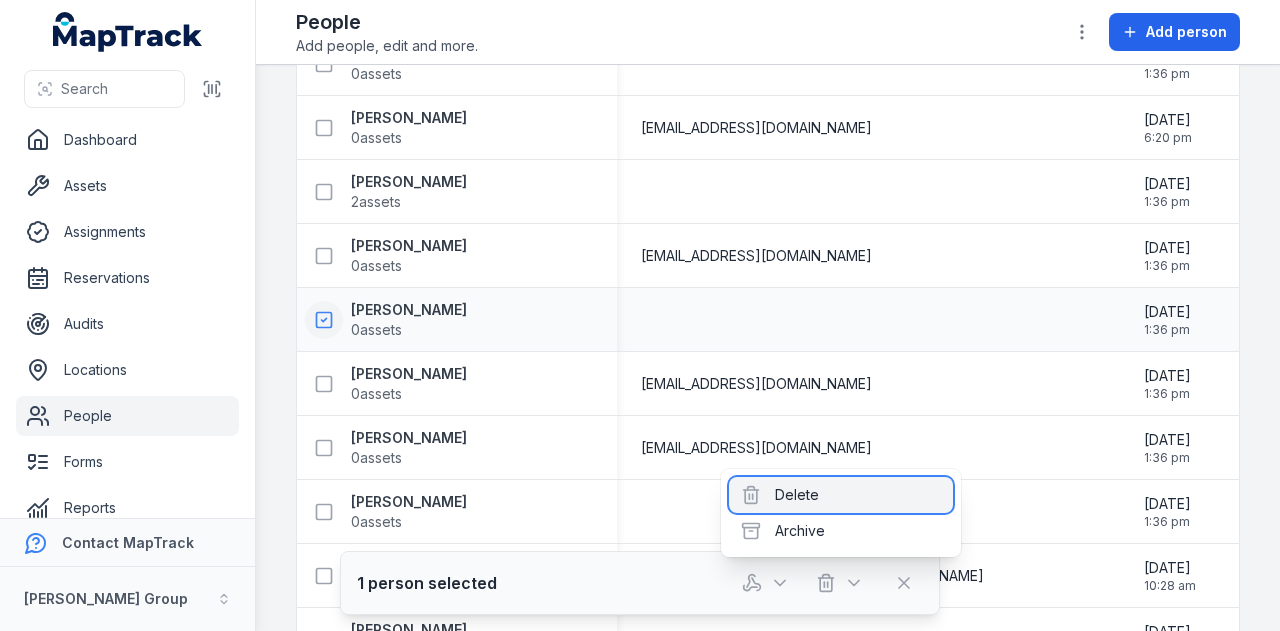 click on "Delete" at bounding box center (841, 495) 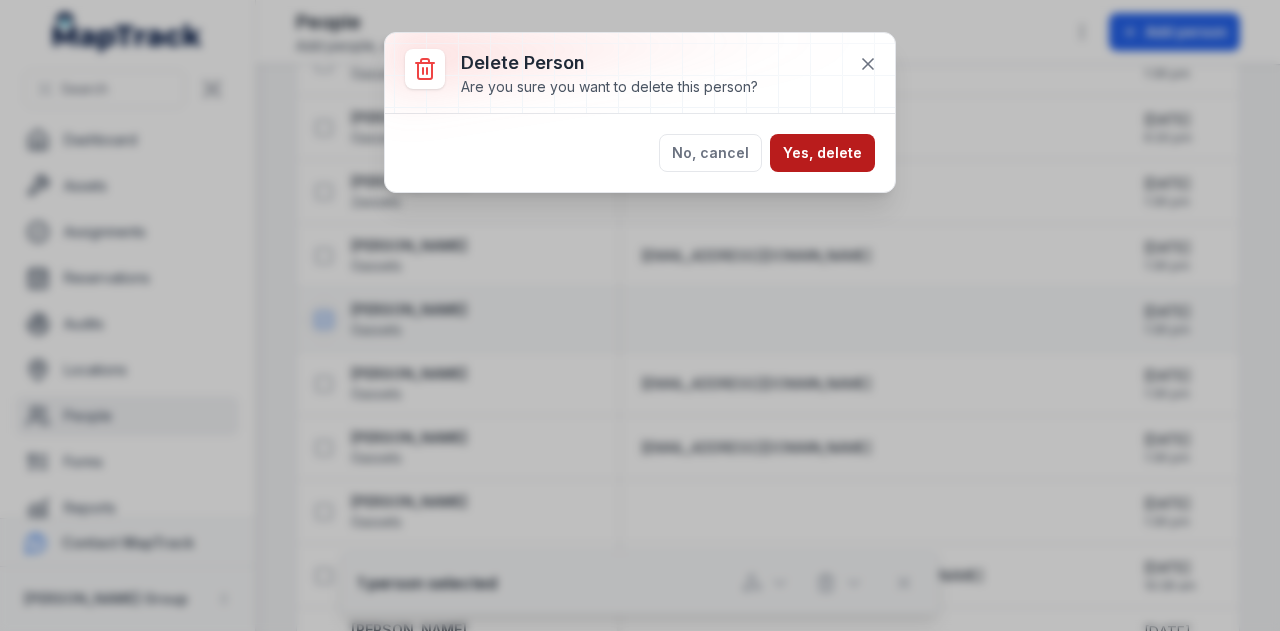 click on "Yes, delete" at bounding box center [822, 153] 